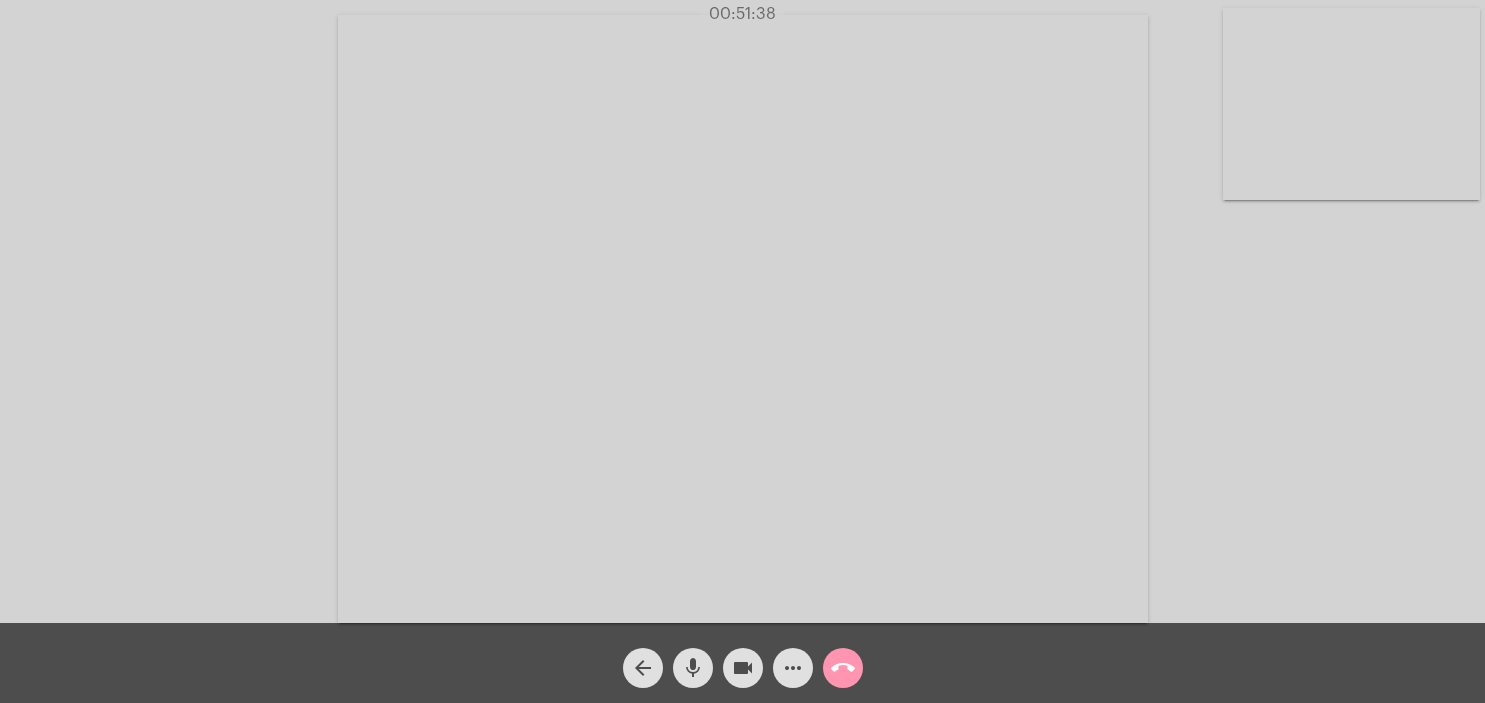 scroll, scrollTop: 0, scrollLeft: 0, axis: both 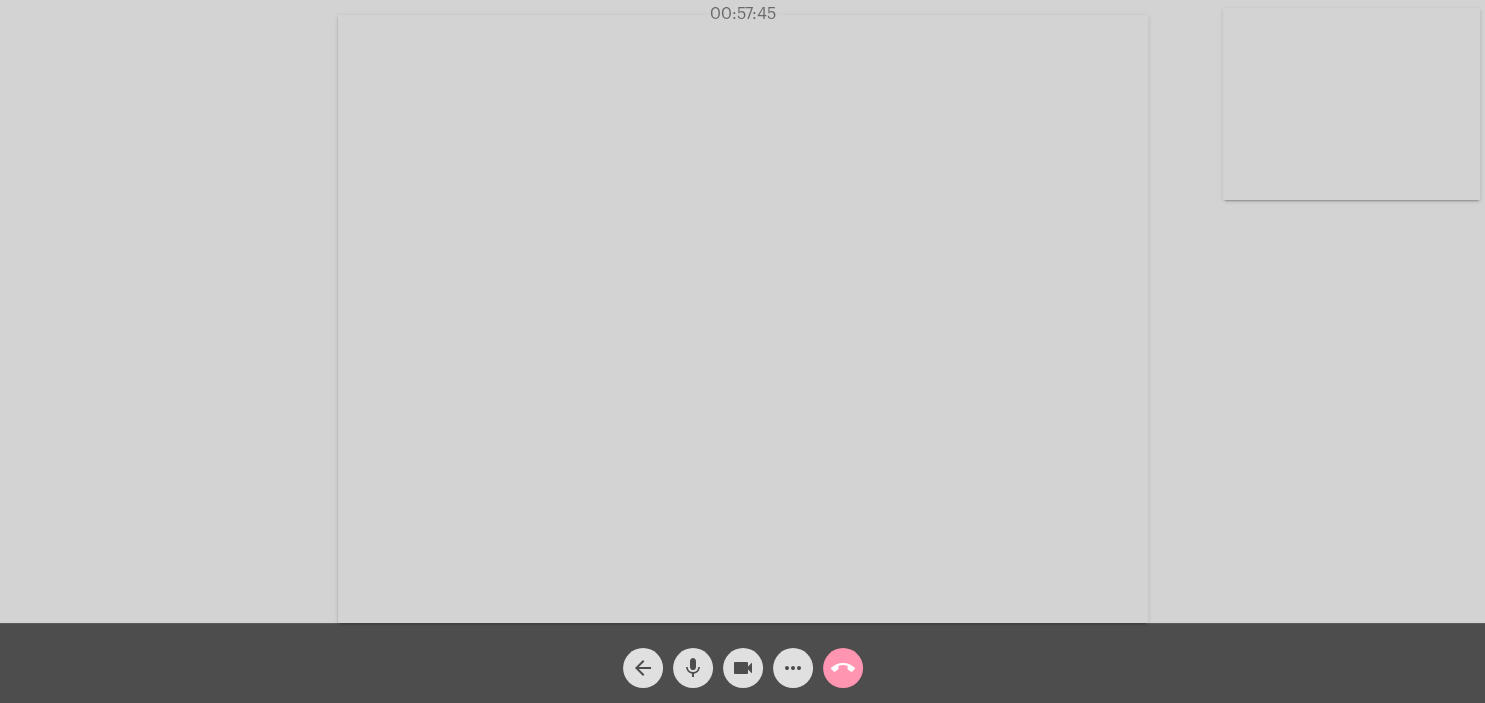 click on "arrow_back mic videocam more_horiz call_end" 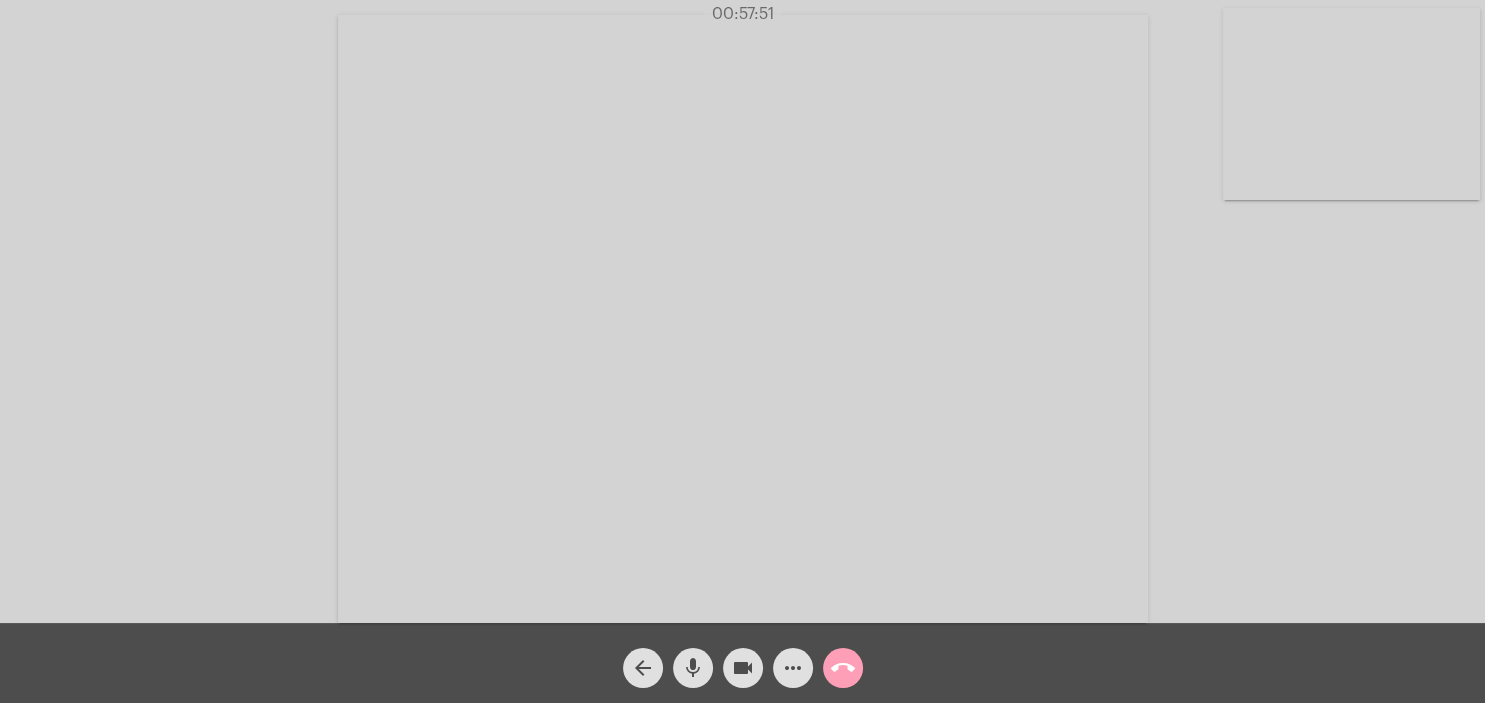 click on "call_end" 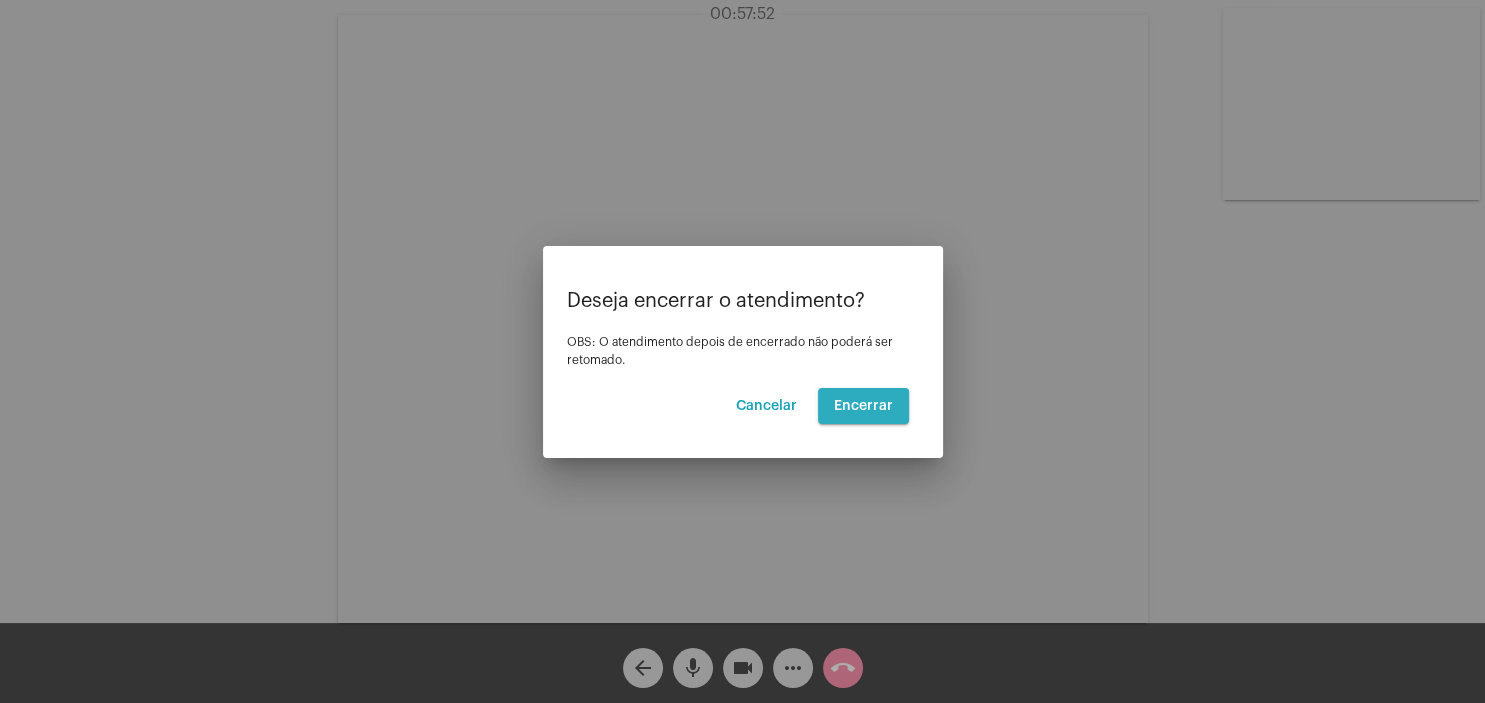 click on "Encerrar" at bounding box center (863, 406) 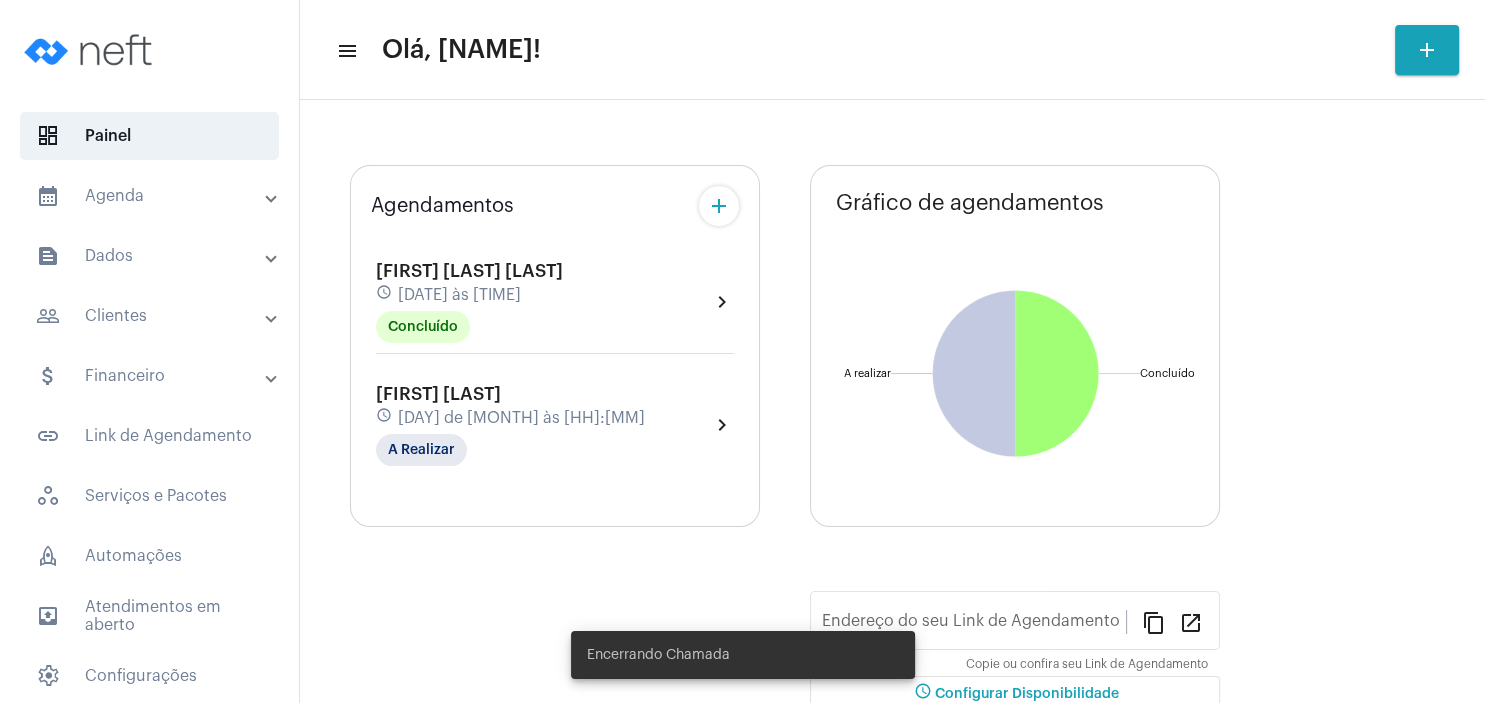type on "https://neft.com.br/[FIRST]-[LAST]" 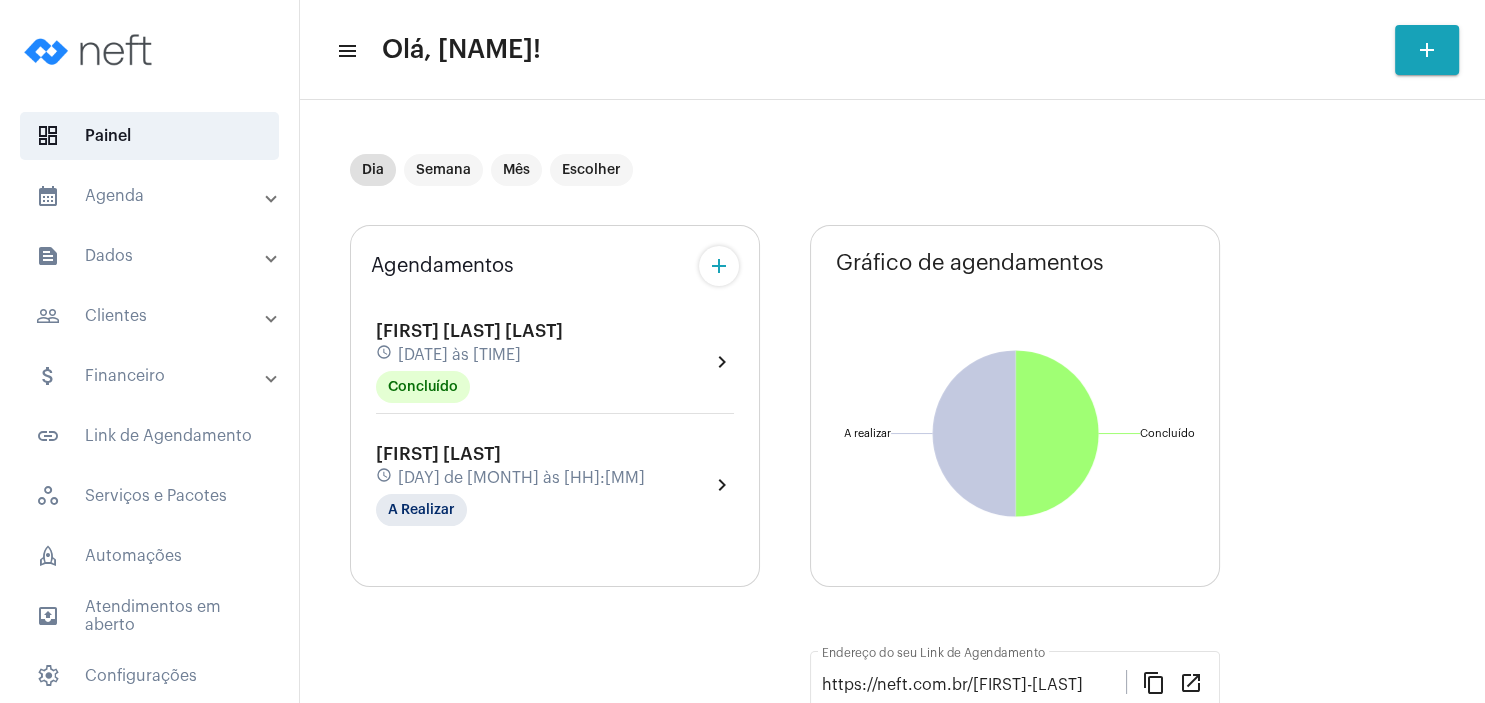 click on "[FIRST] [LAST] [LAST]" 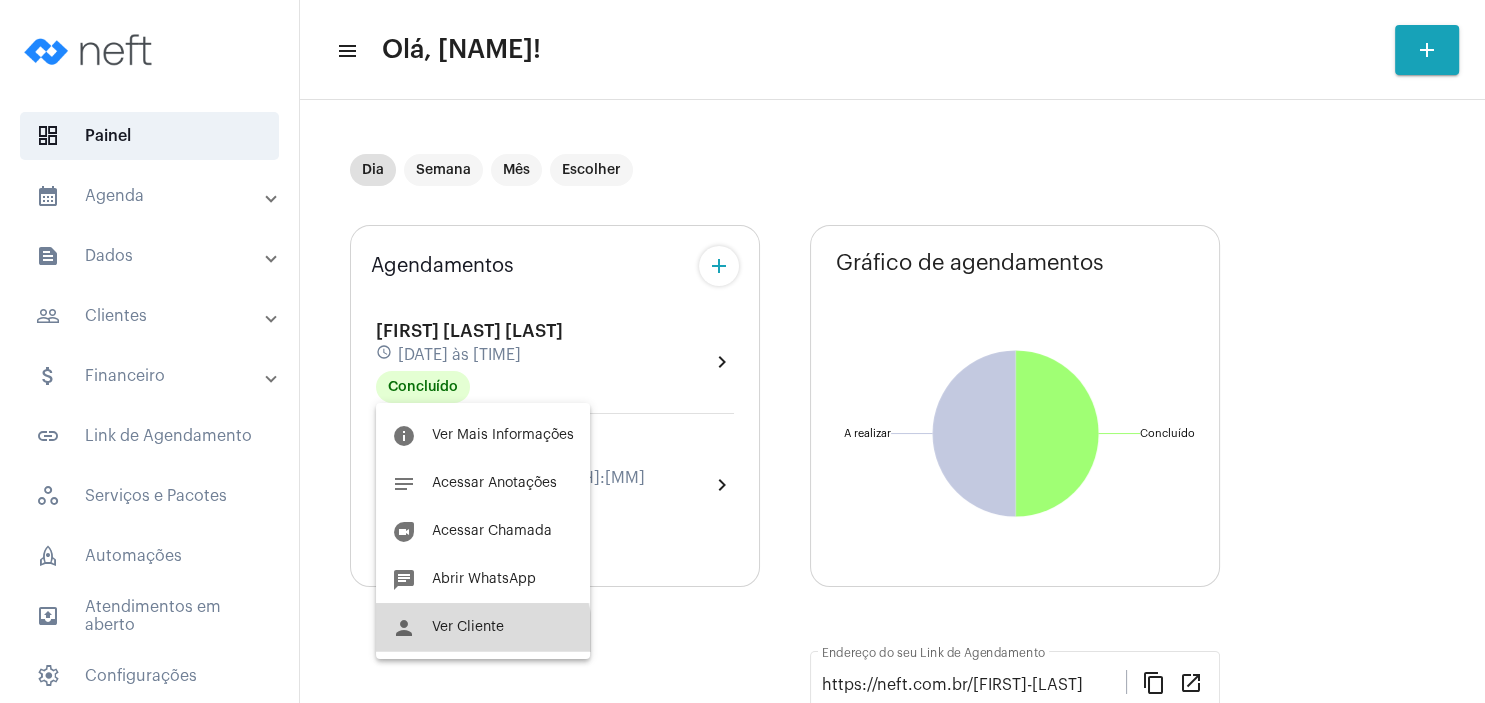 click on "Ver Cliente" at bounding box center (468, 627) 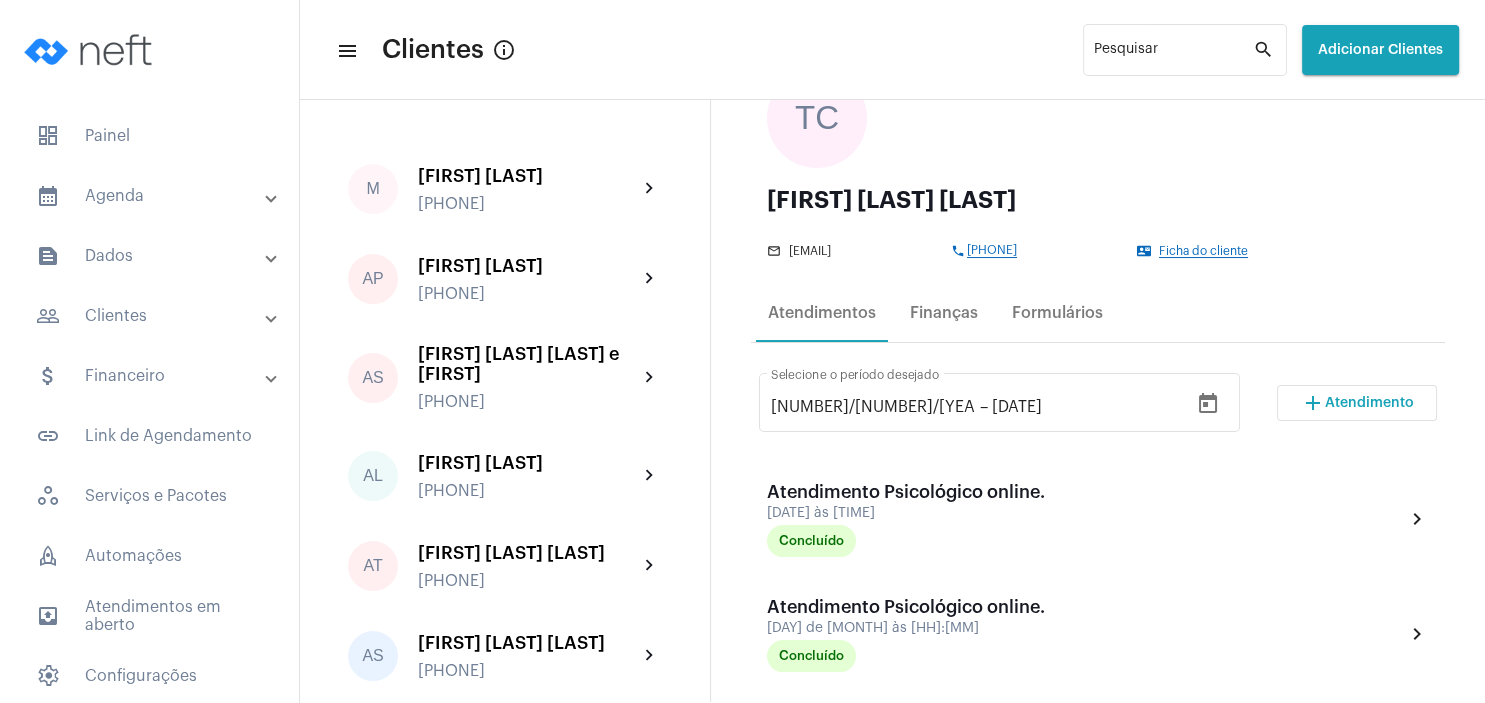 scroll, scrollTop: 192, scrollLeft: 0, axis: vertical 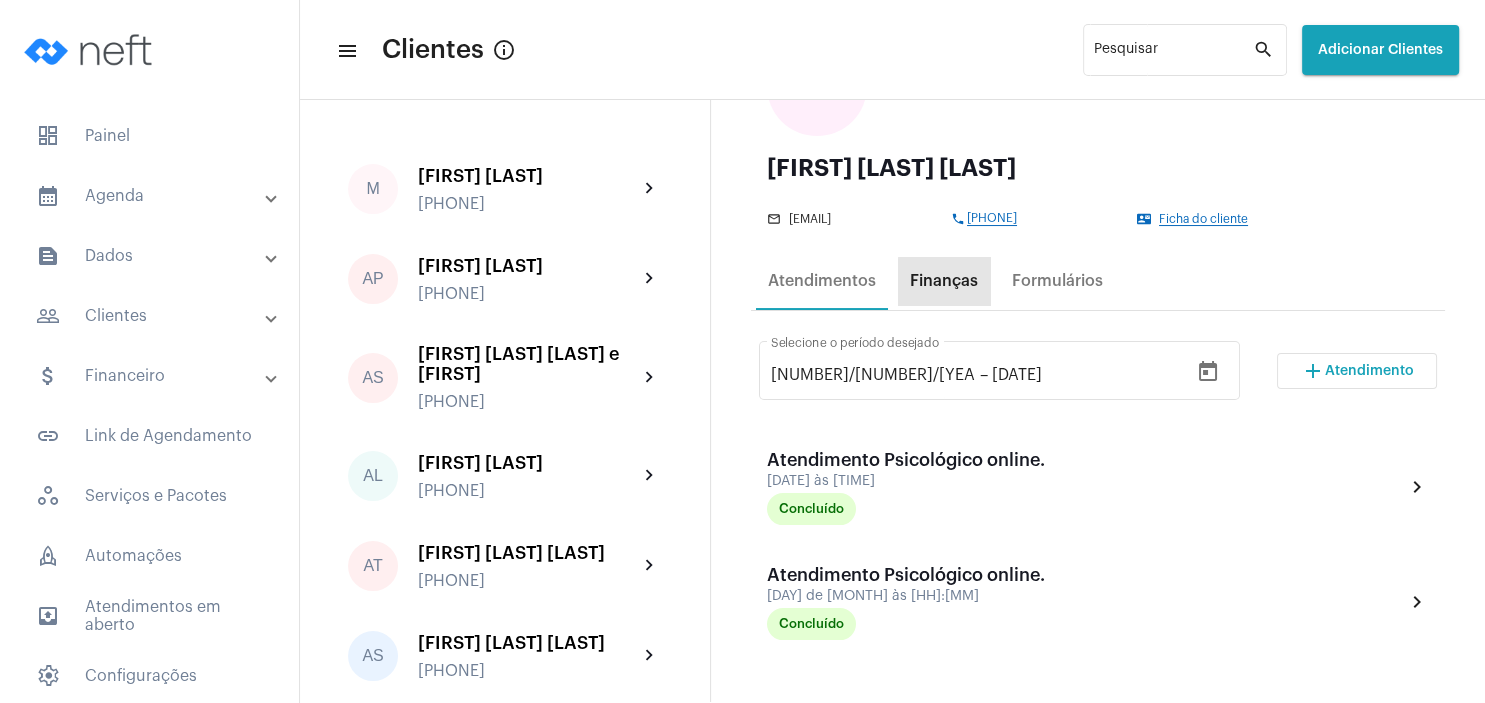 click on "Finanças" at bounding box center (944, 281) 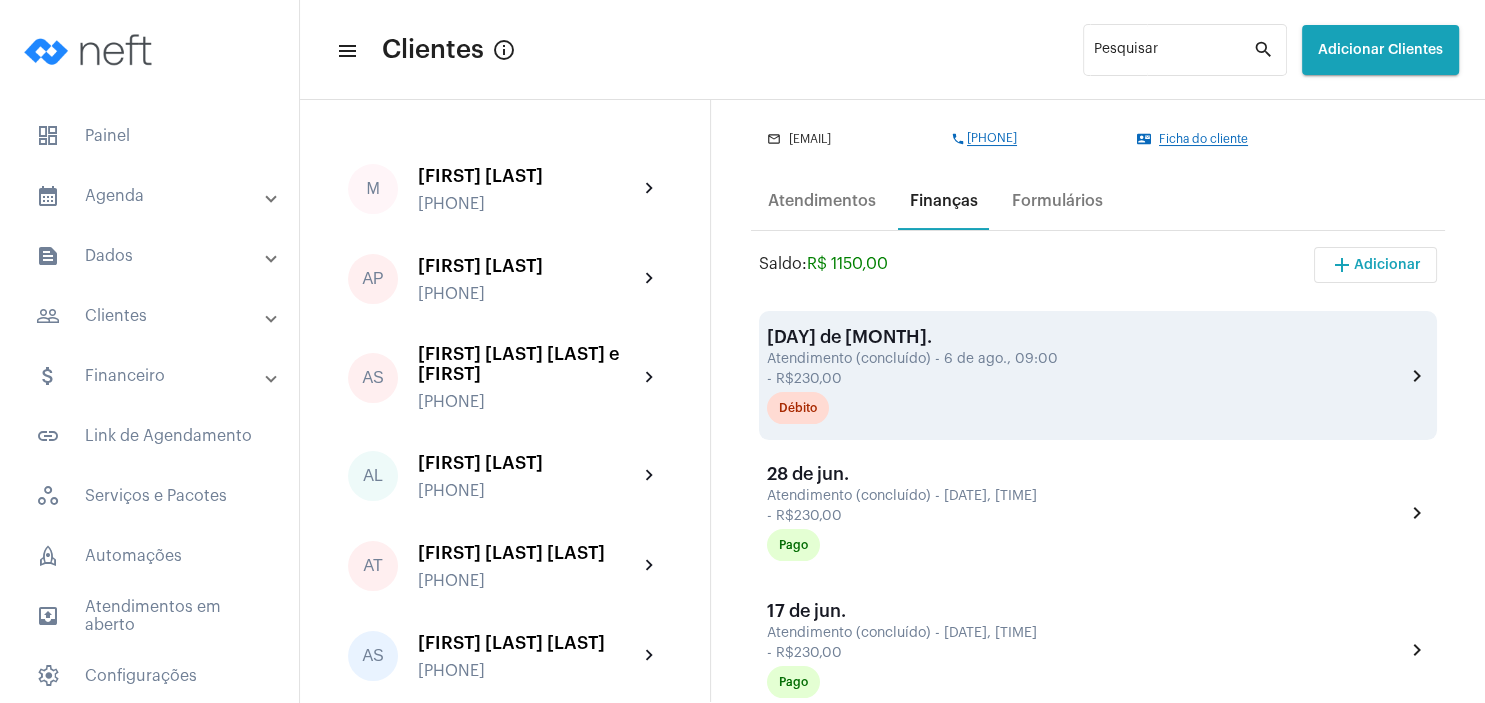scroll, scrollTop: 288, scrollLeft: 0, axis: vertical 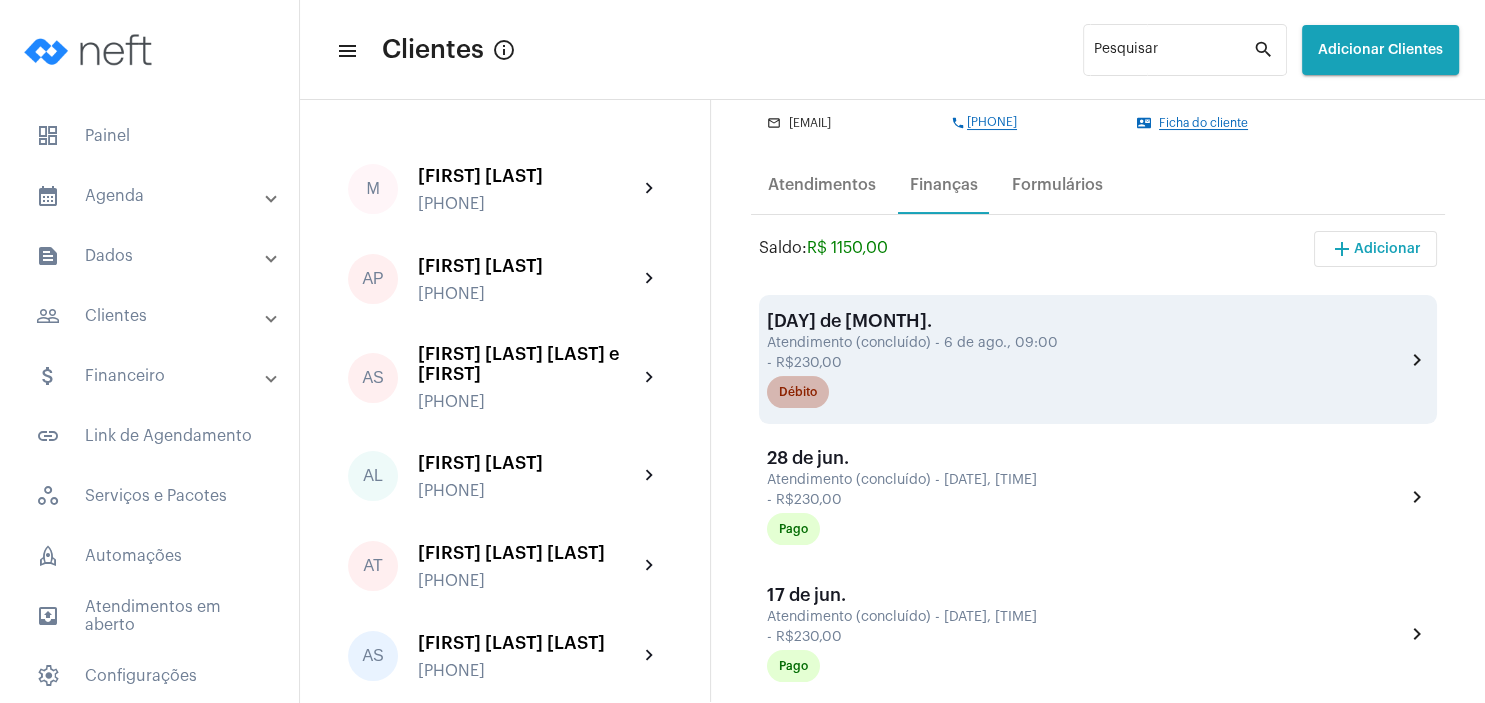click on "Débito" at bounding box center [1086, 392] 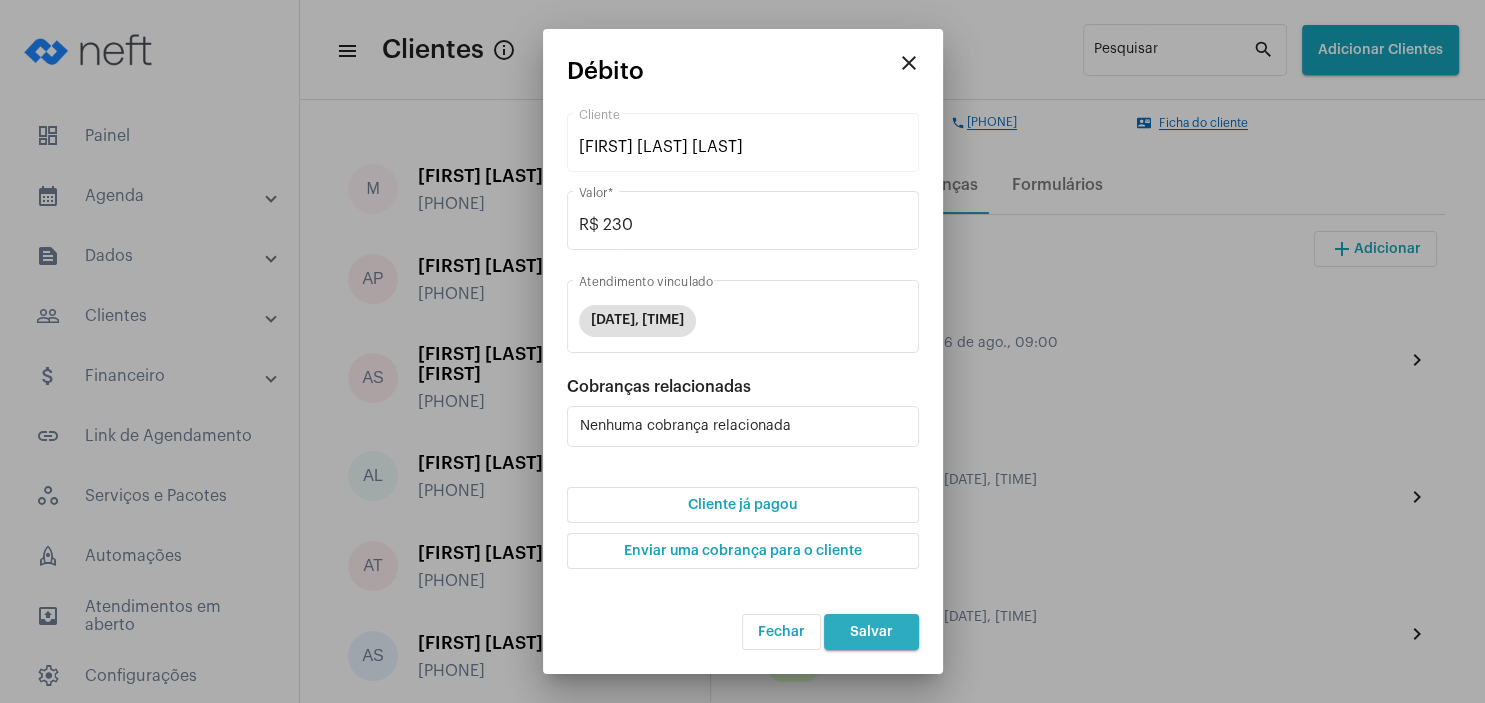 click on "Salvar" at bounding box center (871, 632) 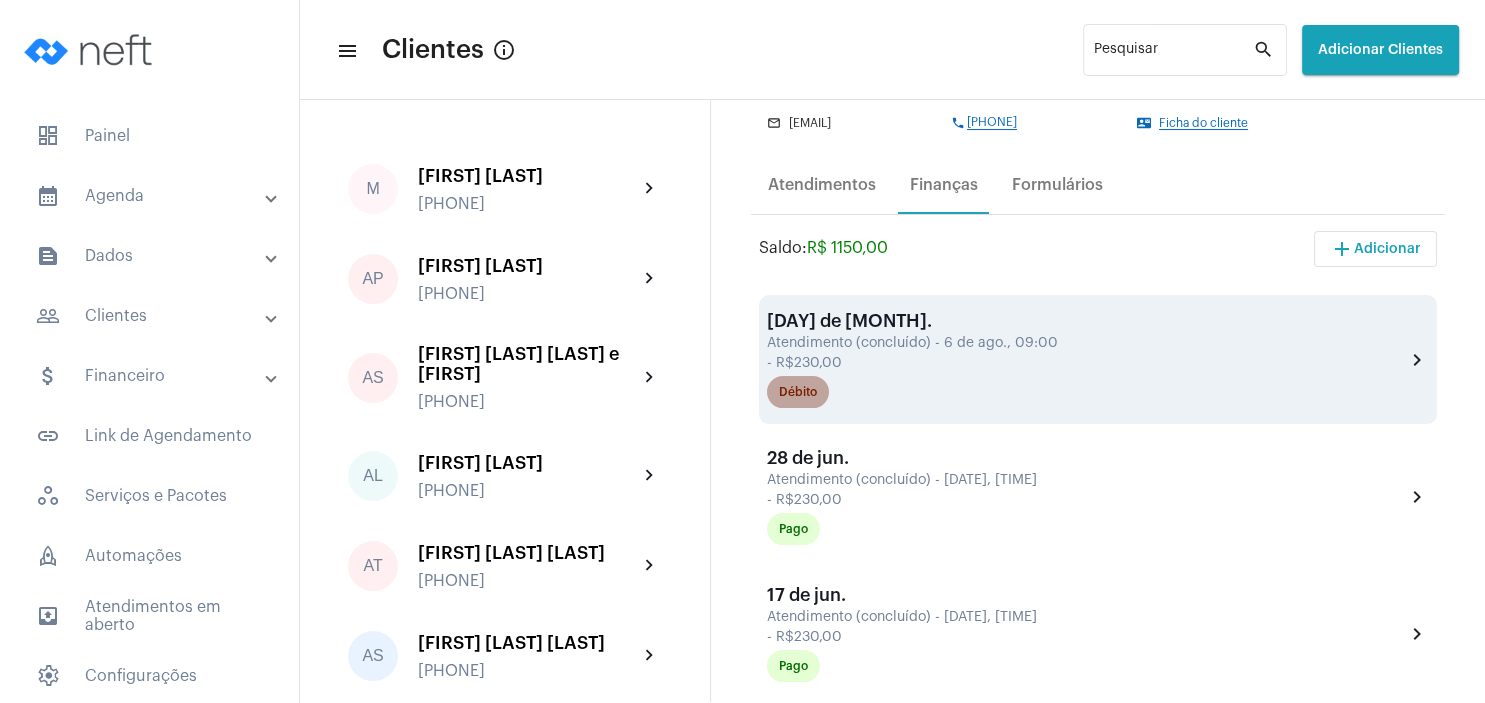 click on "Débito" at bounding box center (798, 392) 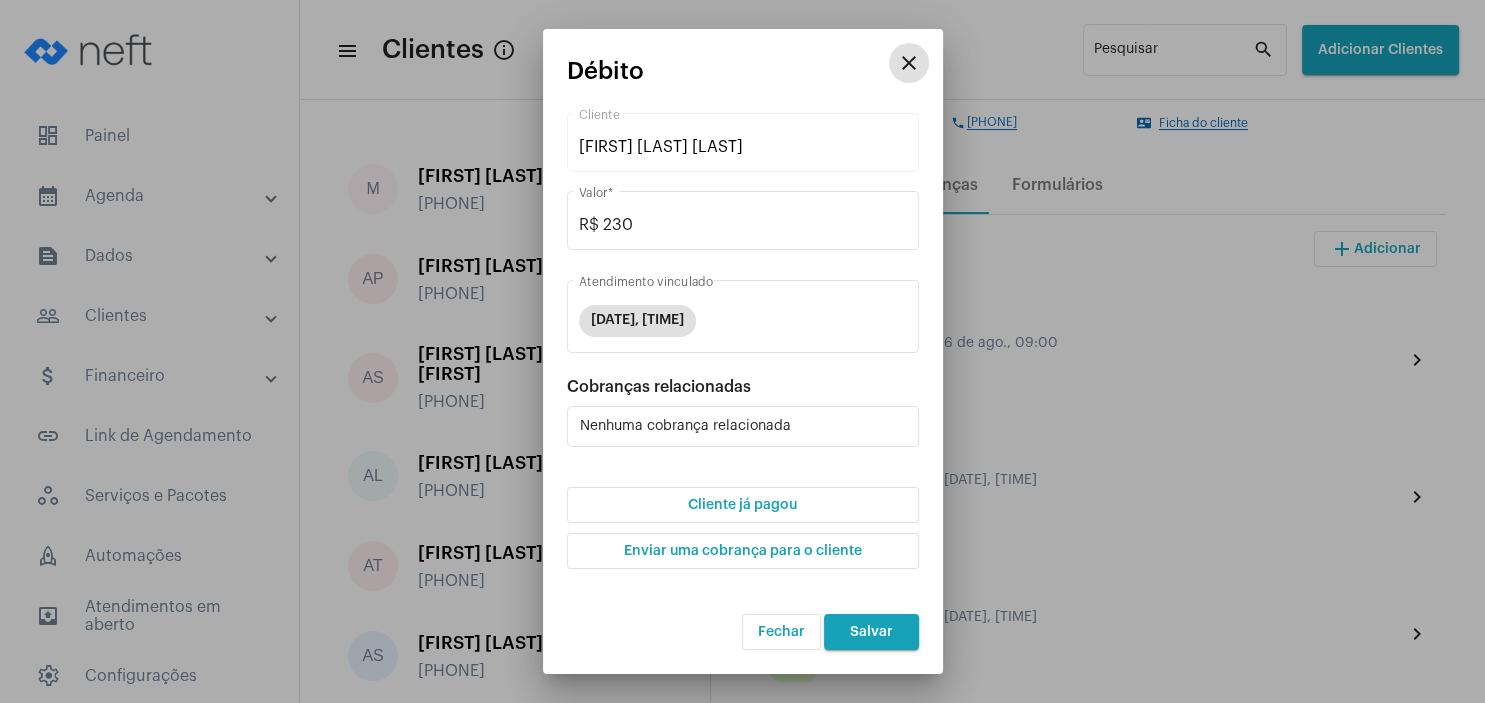 click on "Cliente já pagou" at bounding box center (743, 505) 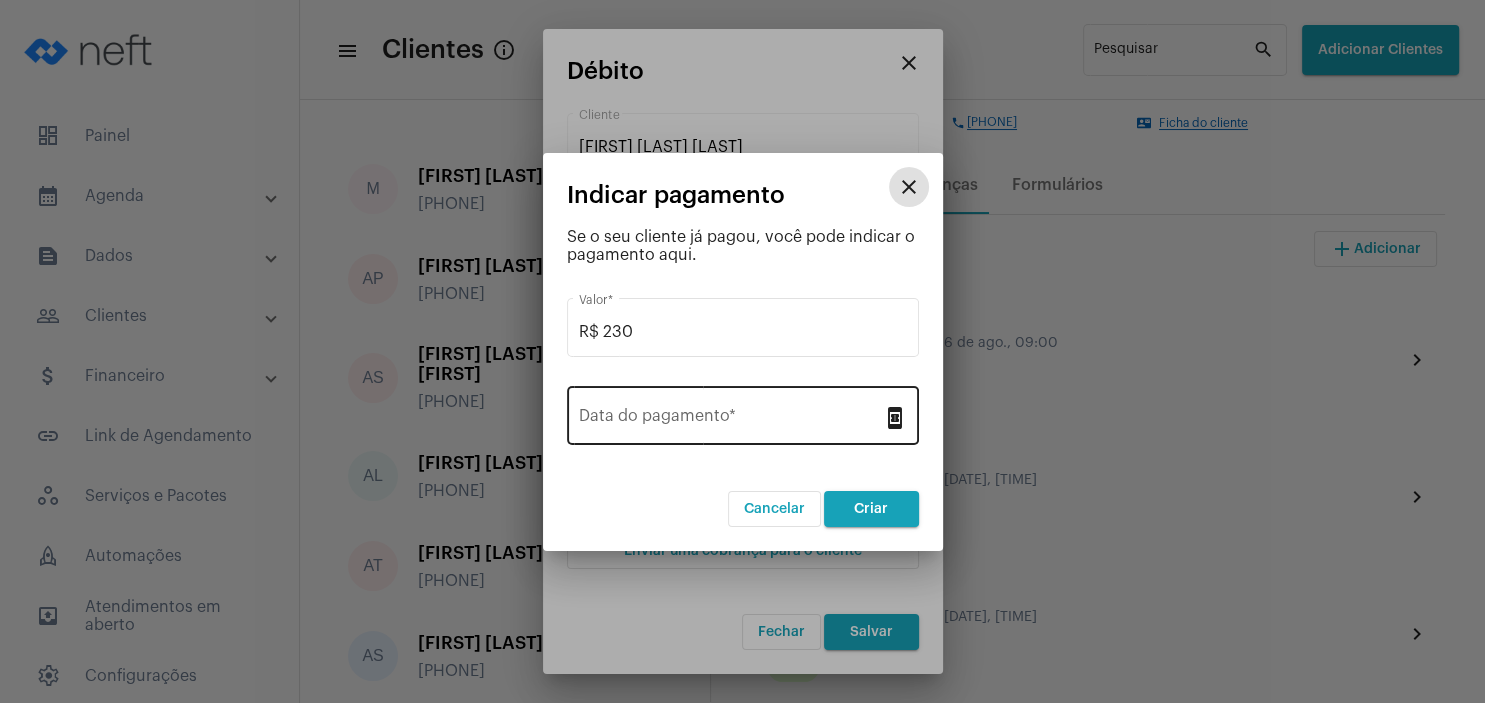 click on "Data do pagamento  *" at bounding box center [731, 420] 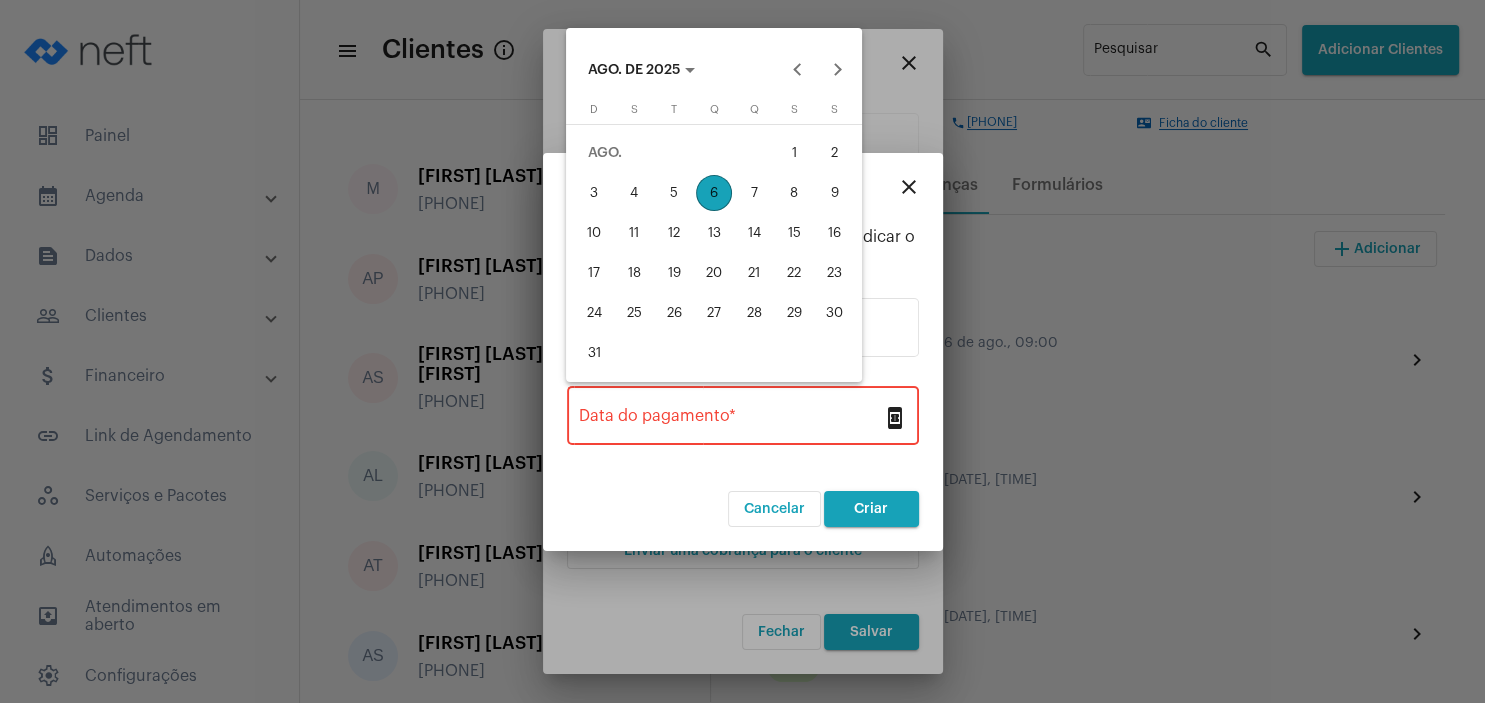 click on "6" at bounding box center [714, 193] 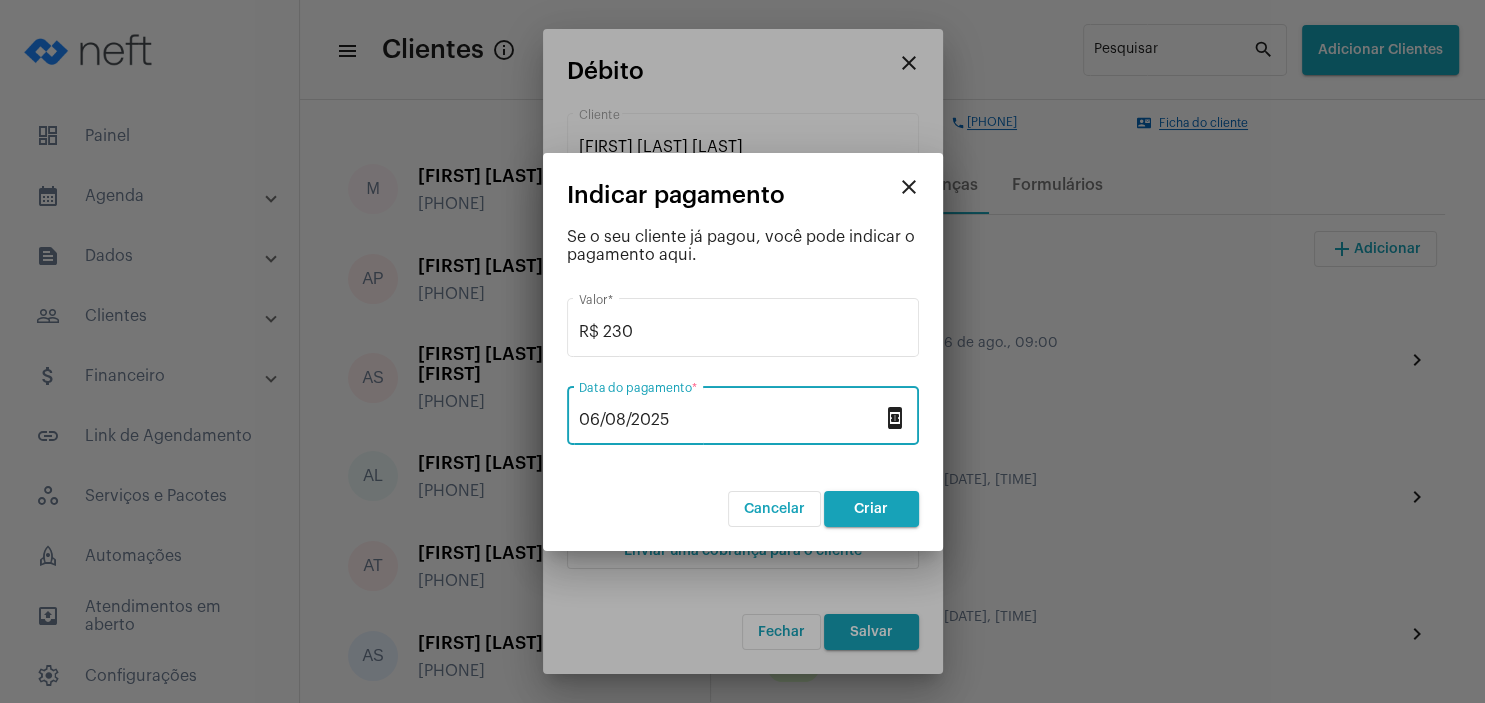 click on "Criar" at bounding box center [871, 509] 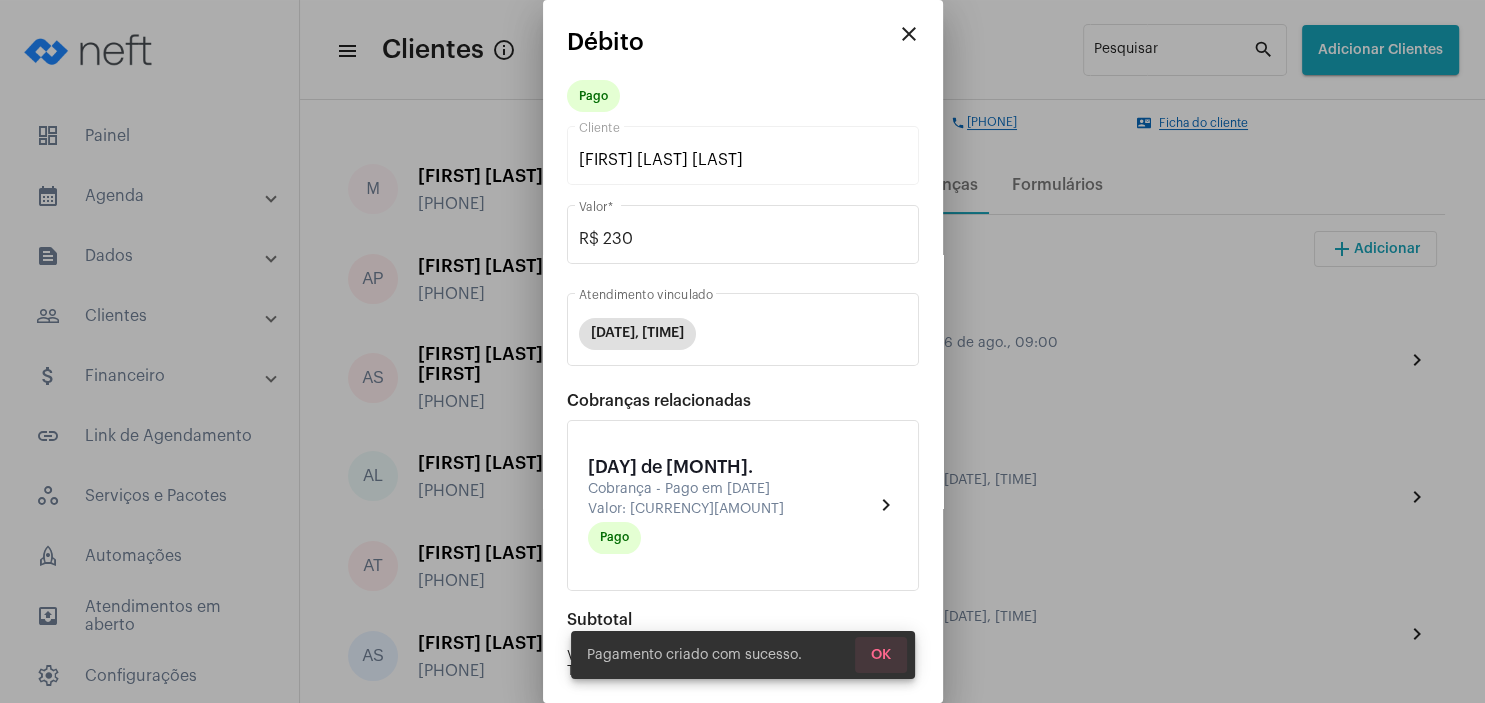 click on "OK" at bounding box center (881, 655) 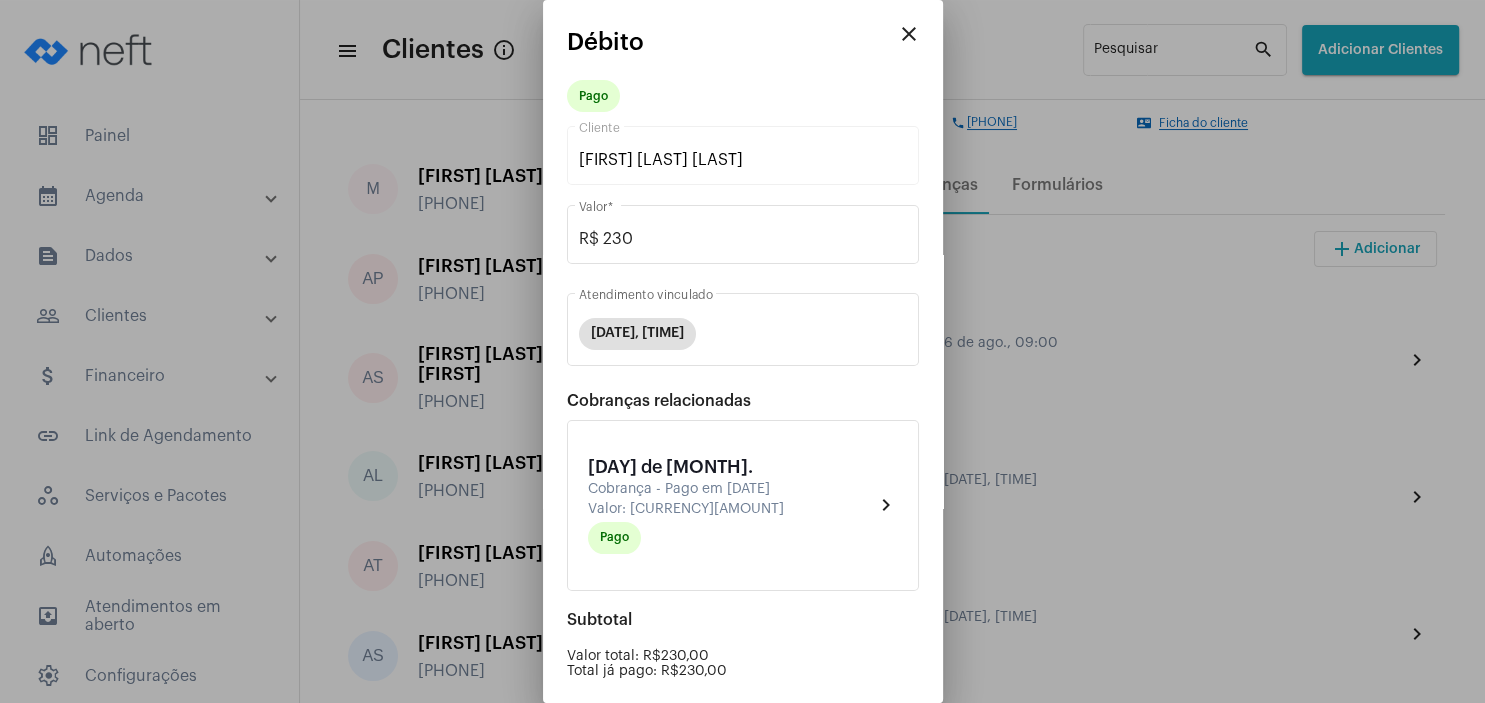 scroll, scrollTop: 203, scrollLeft: 0, axis: vertical 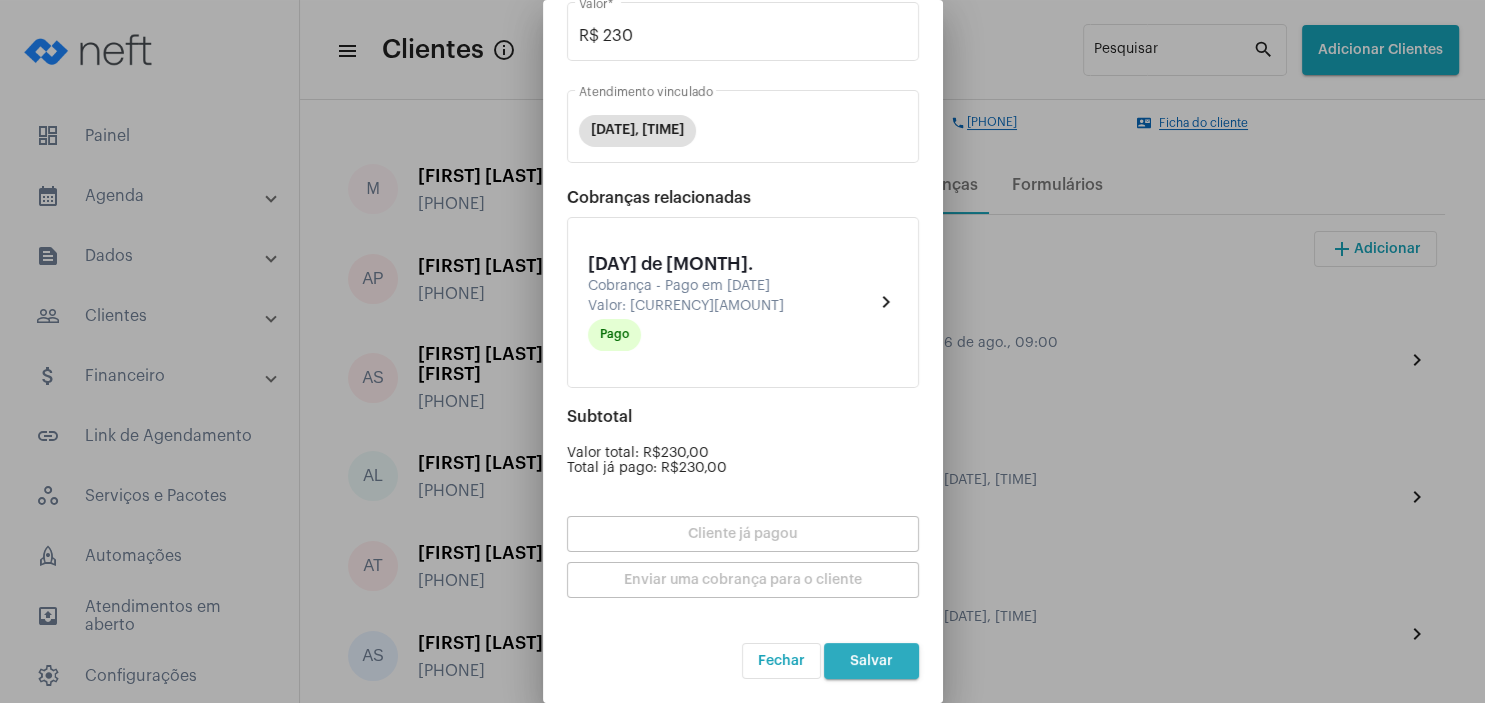 click on "Salvar" at bounding box center (871, 661) 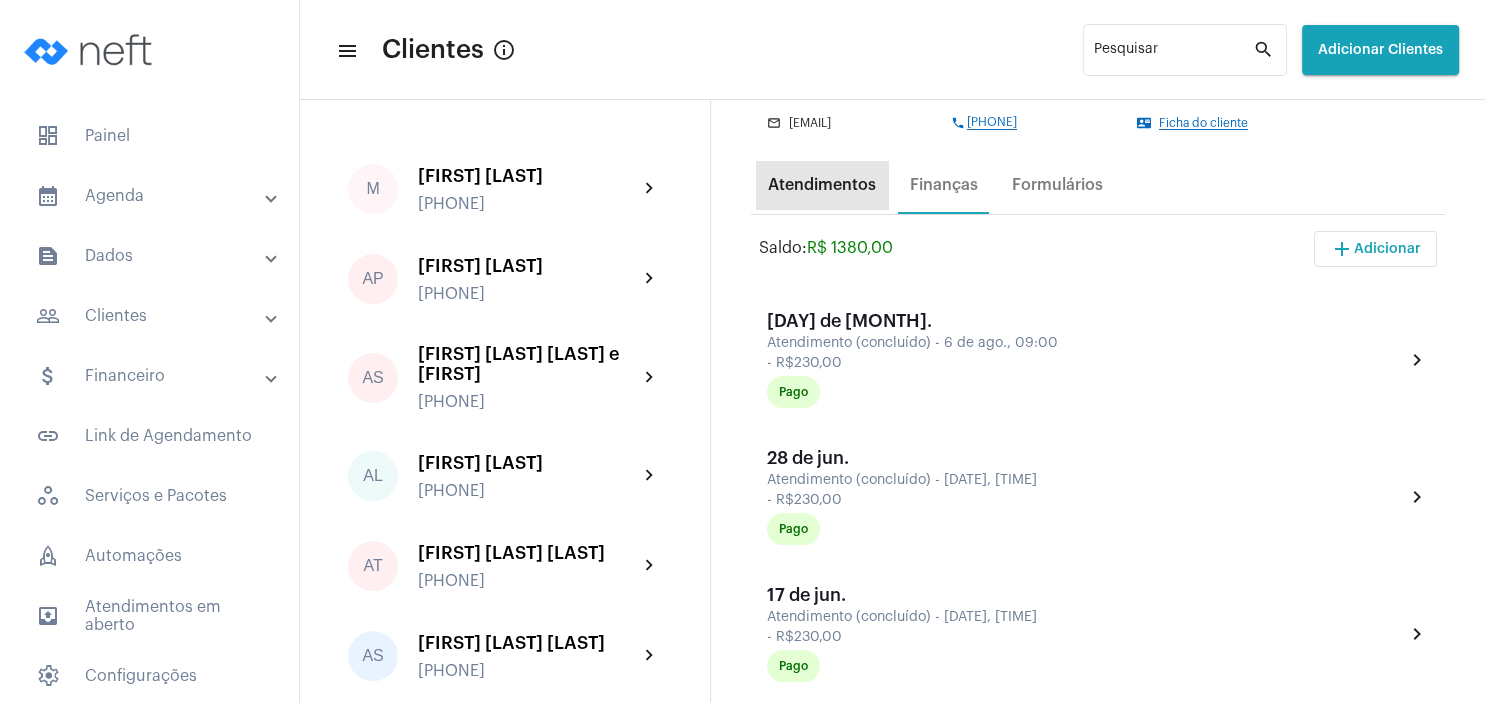 click on "Atendimentos" at bounding box center [822, 185] 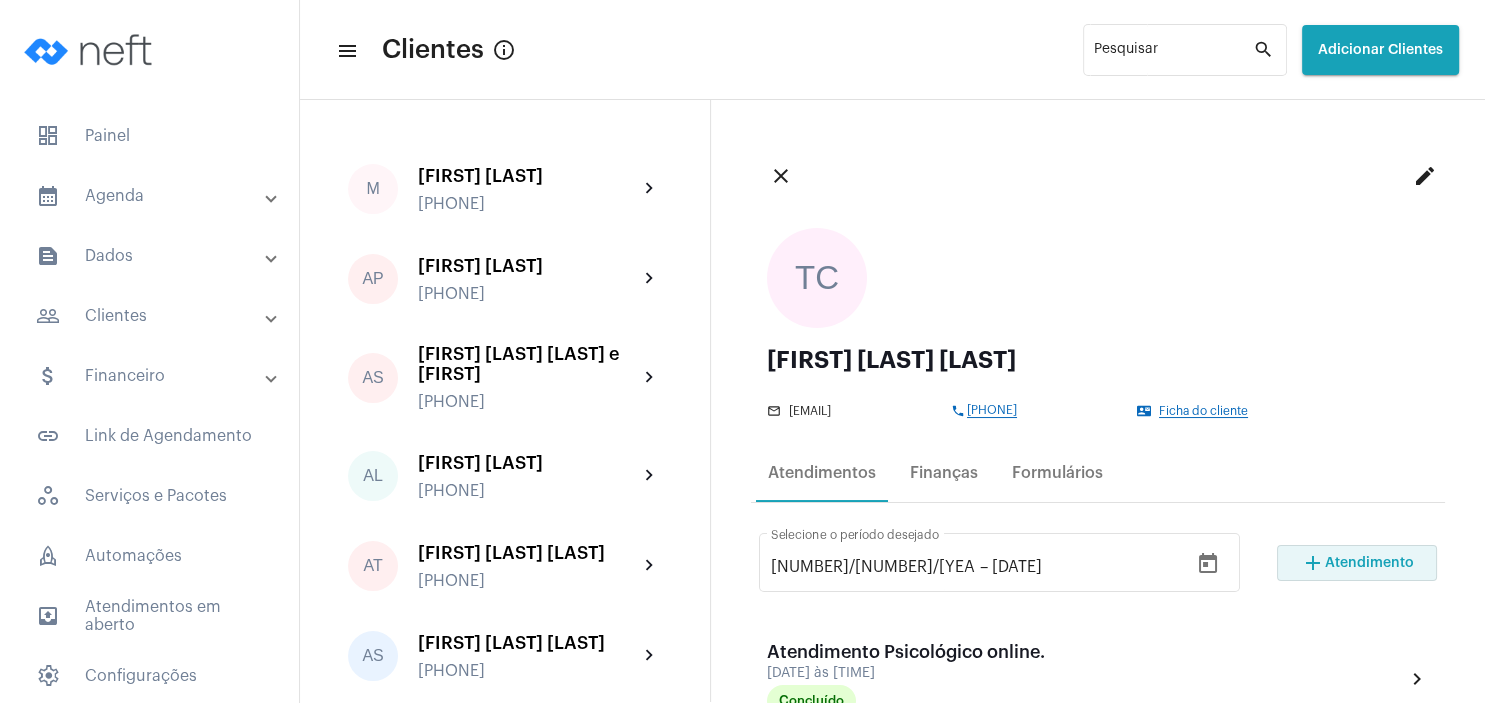 click on "add Atendimento" at bounding box center (1357, 563) 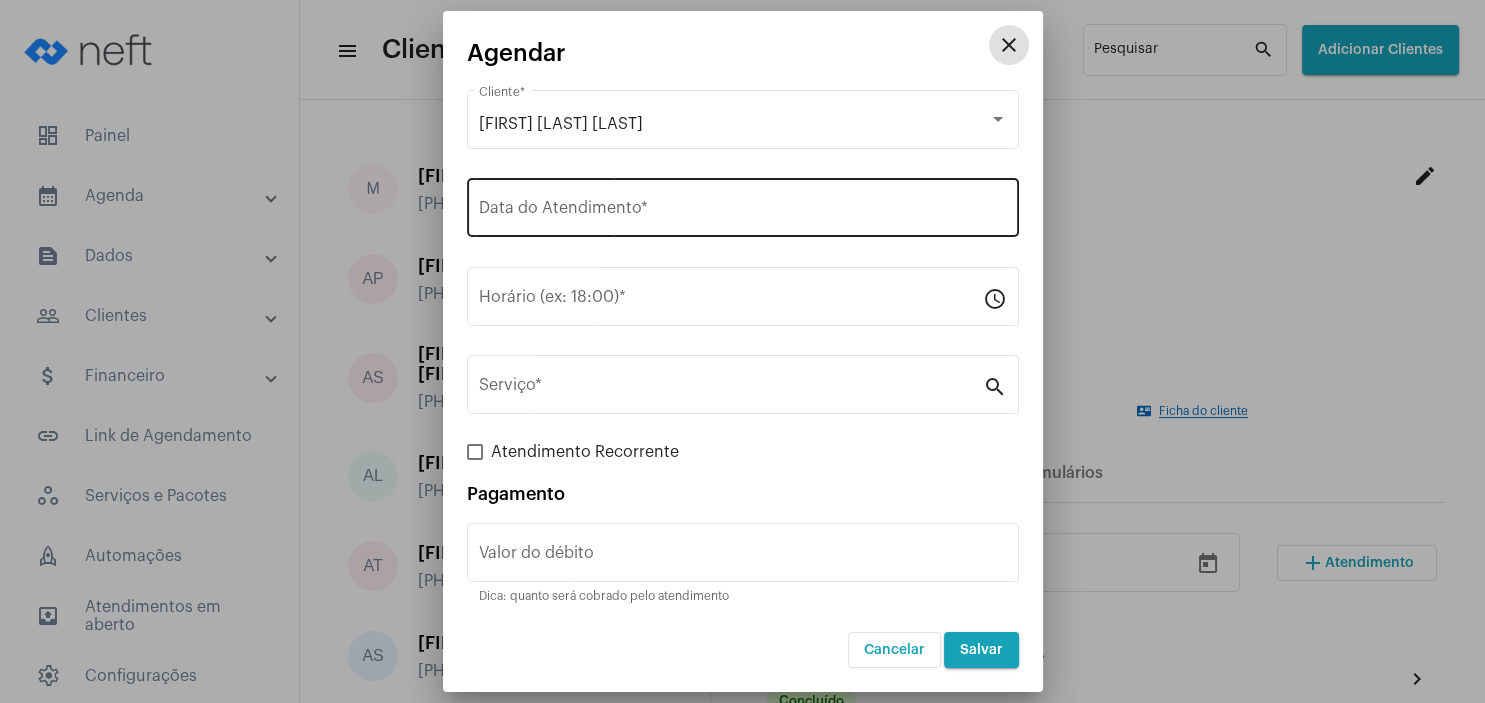 click on "Data do Atendimento  *" at bounding box center (743, 212) 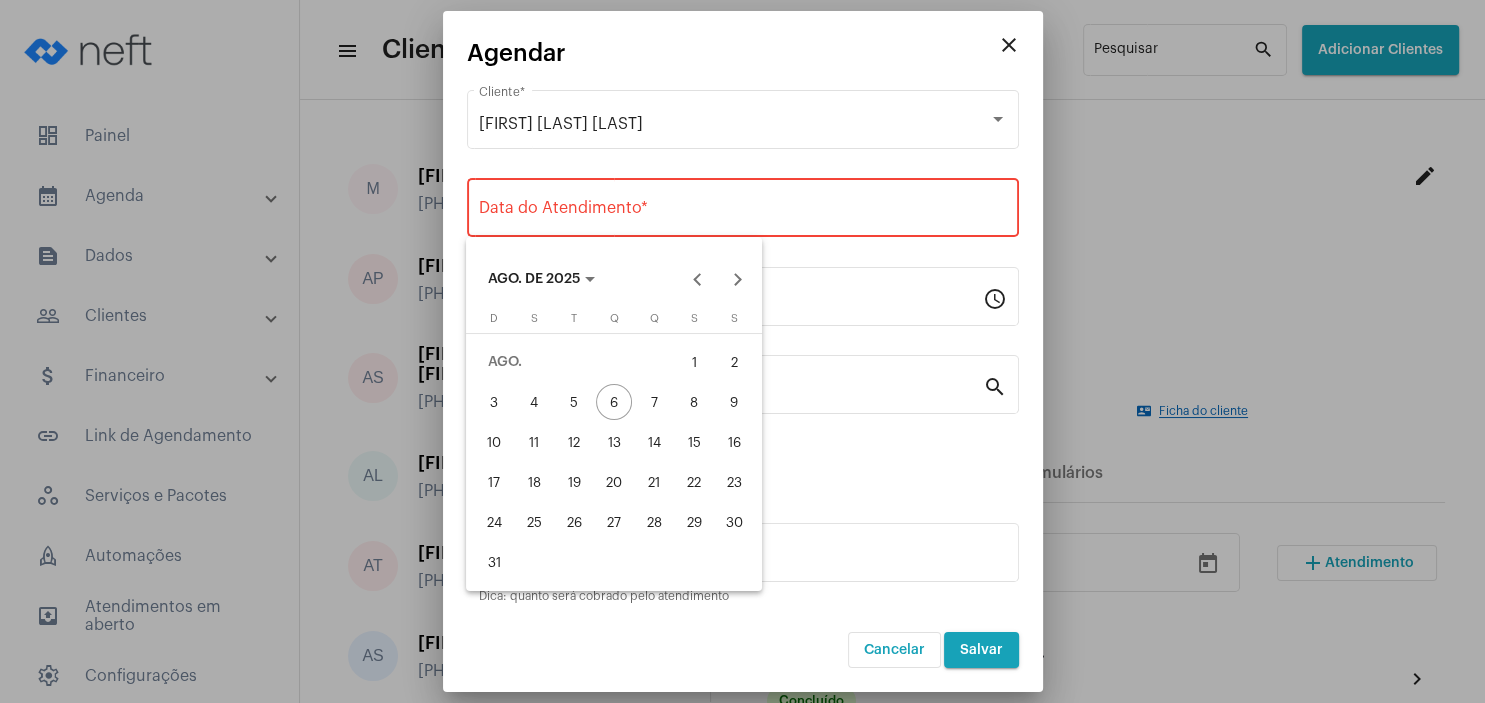 click on "27" at bounding box center [614, 522] 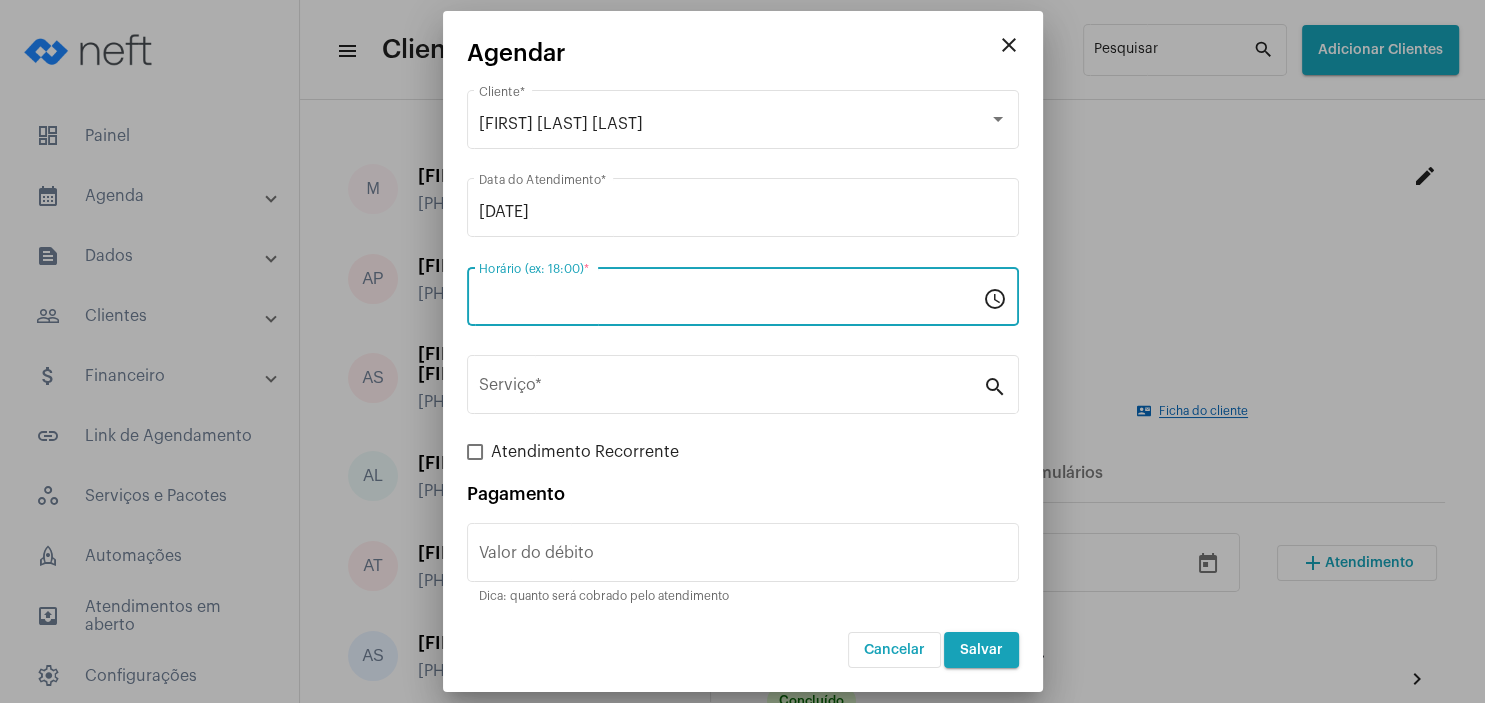click on "Horário (ex: 18:00)  *" at bounding box center (731, 301) 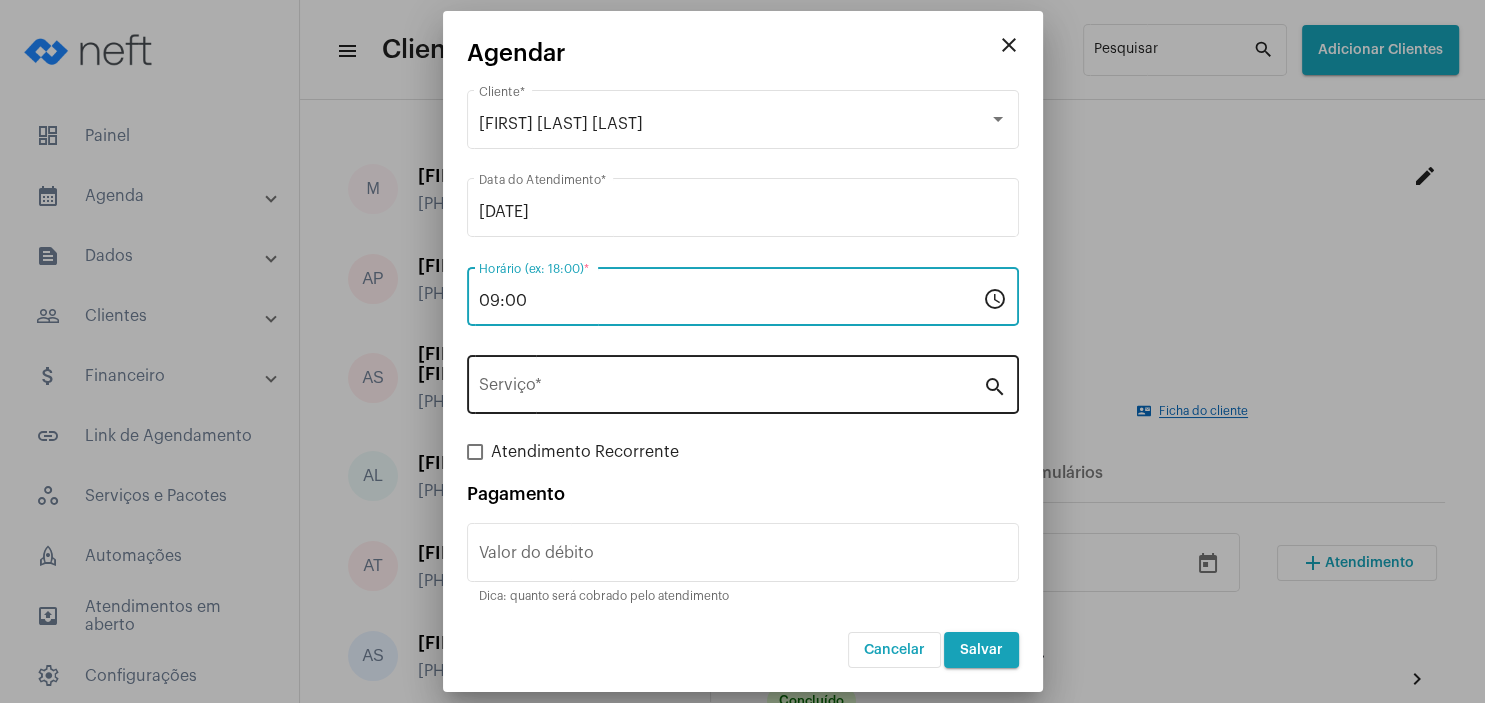 type on "09:00" 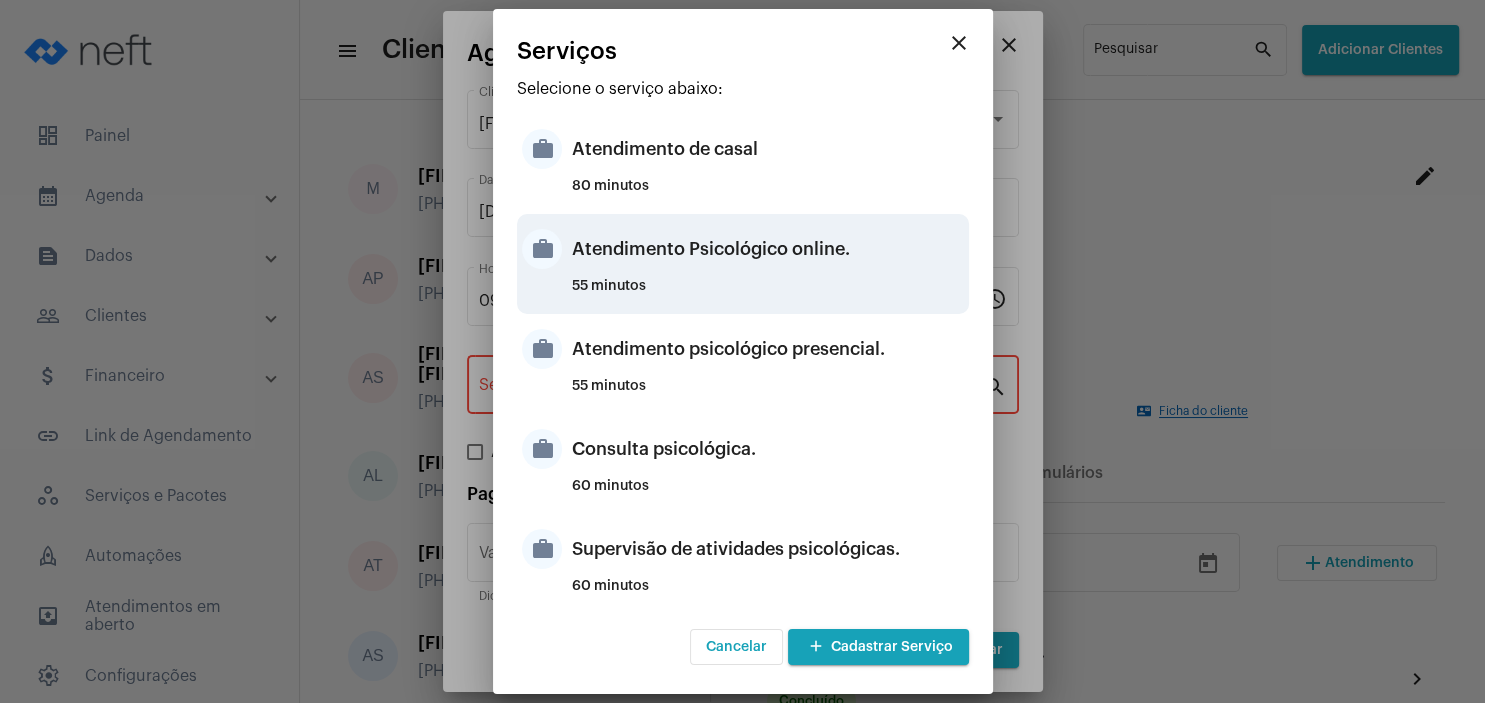 click on "Atendimento Psicológico online." at bounding box center [768, 249] 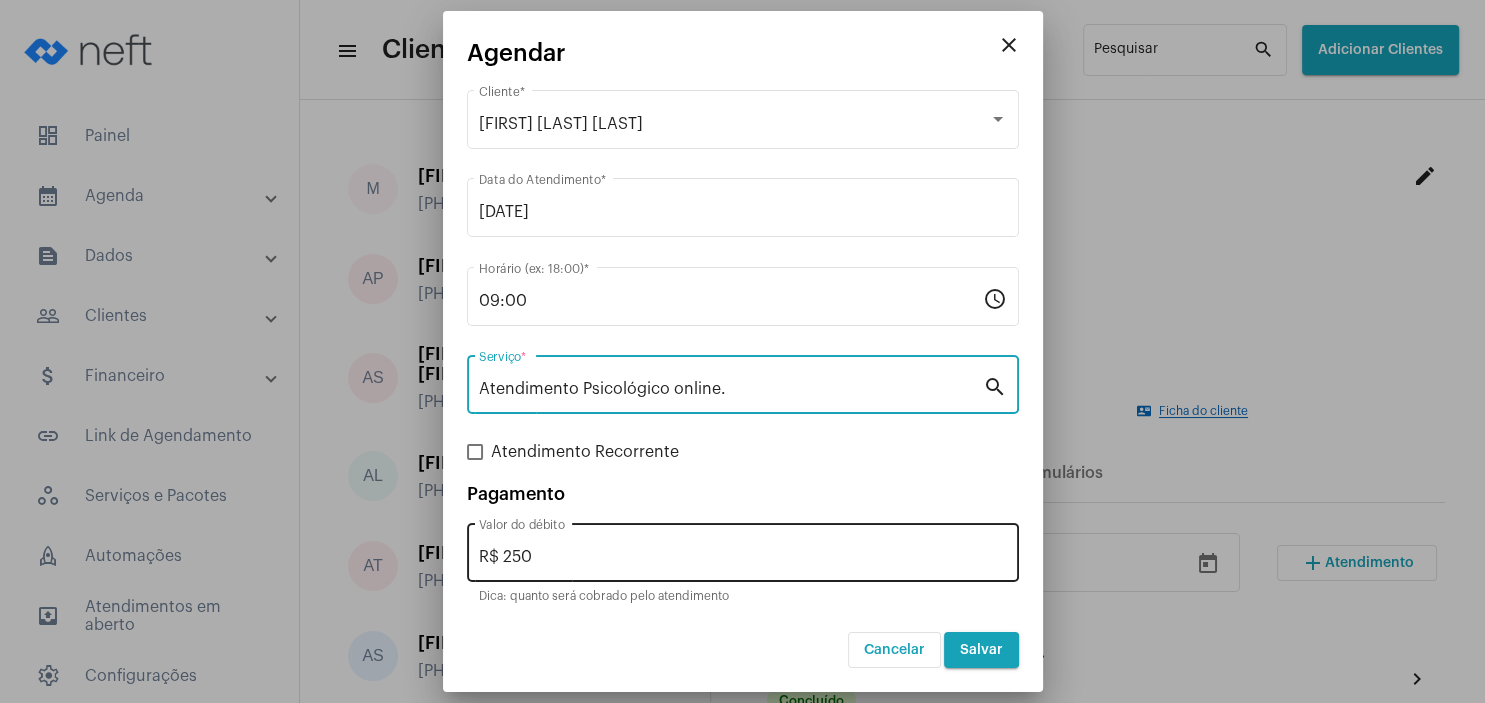 click on "R$ 250" at bounding box center (743, 557) 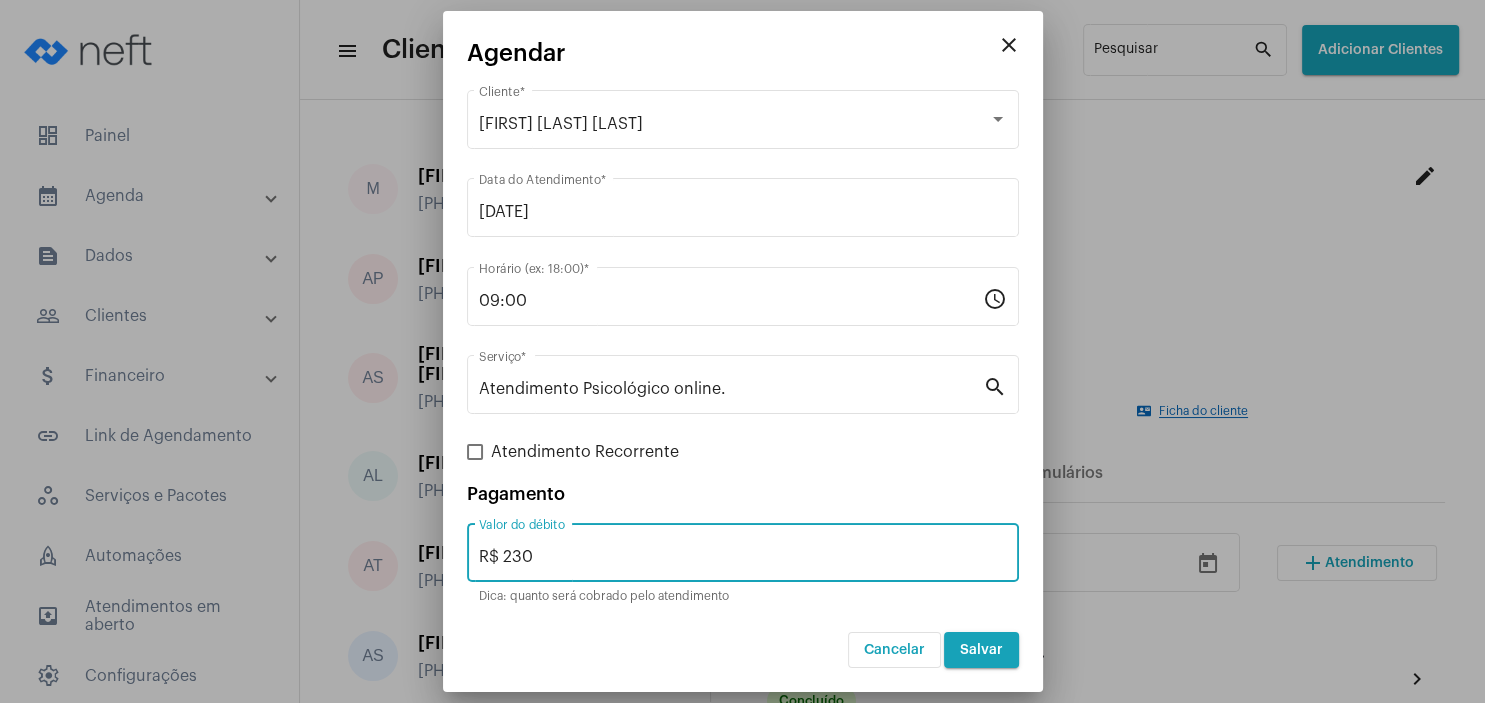 type on "R$ 230" 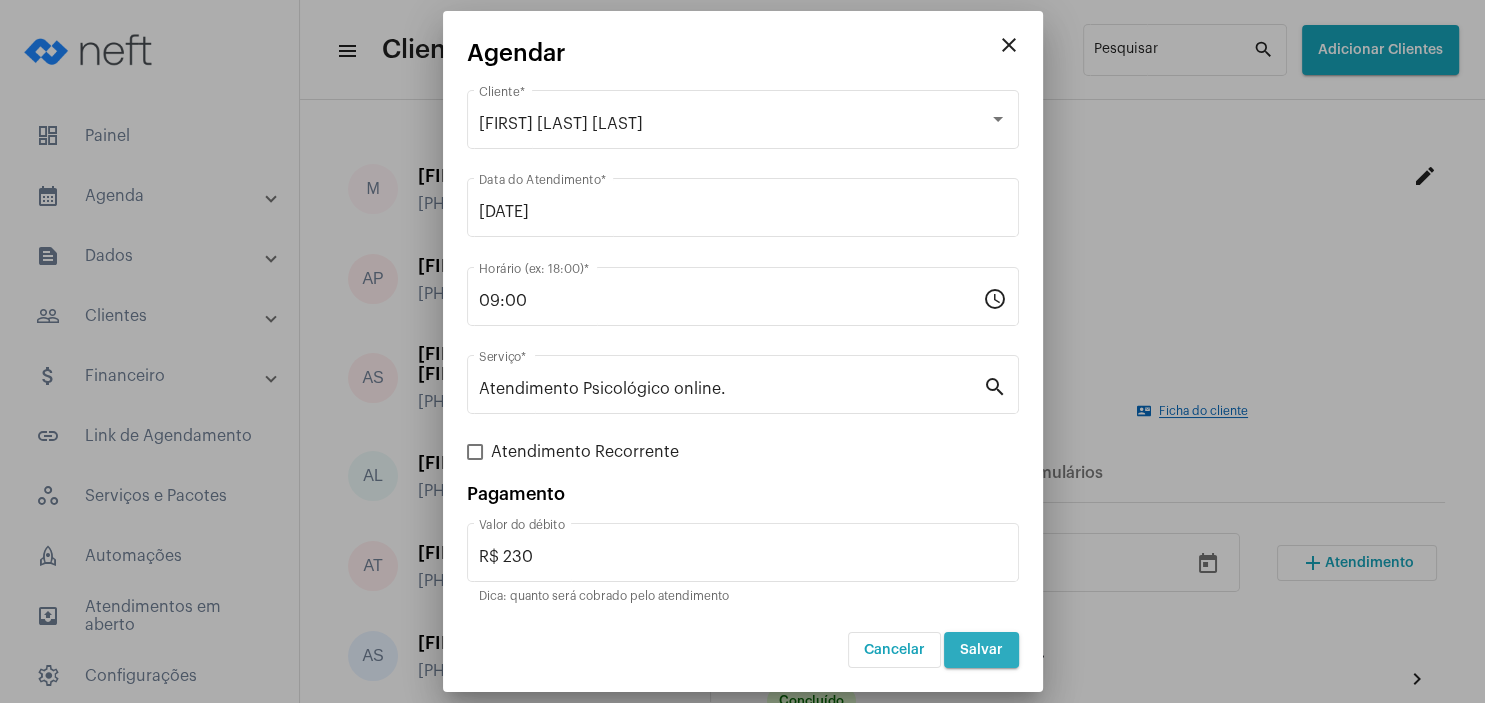 click on "Salvar" at bounding box center (981, 650) 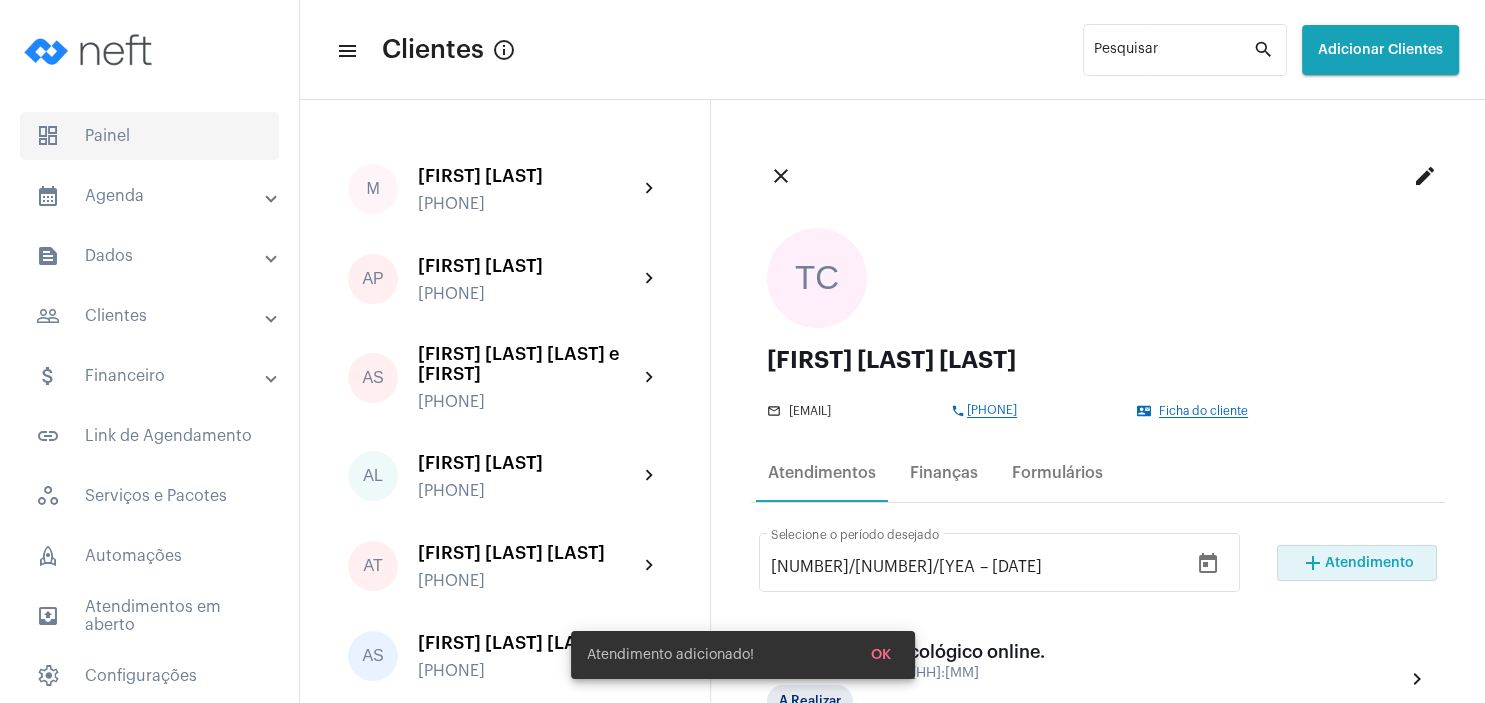 click on "dashboard   Painel" 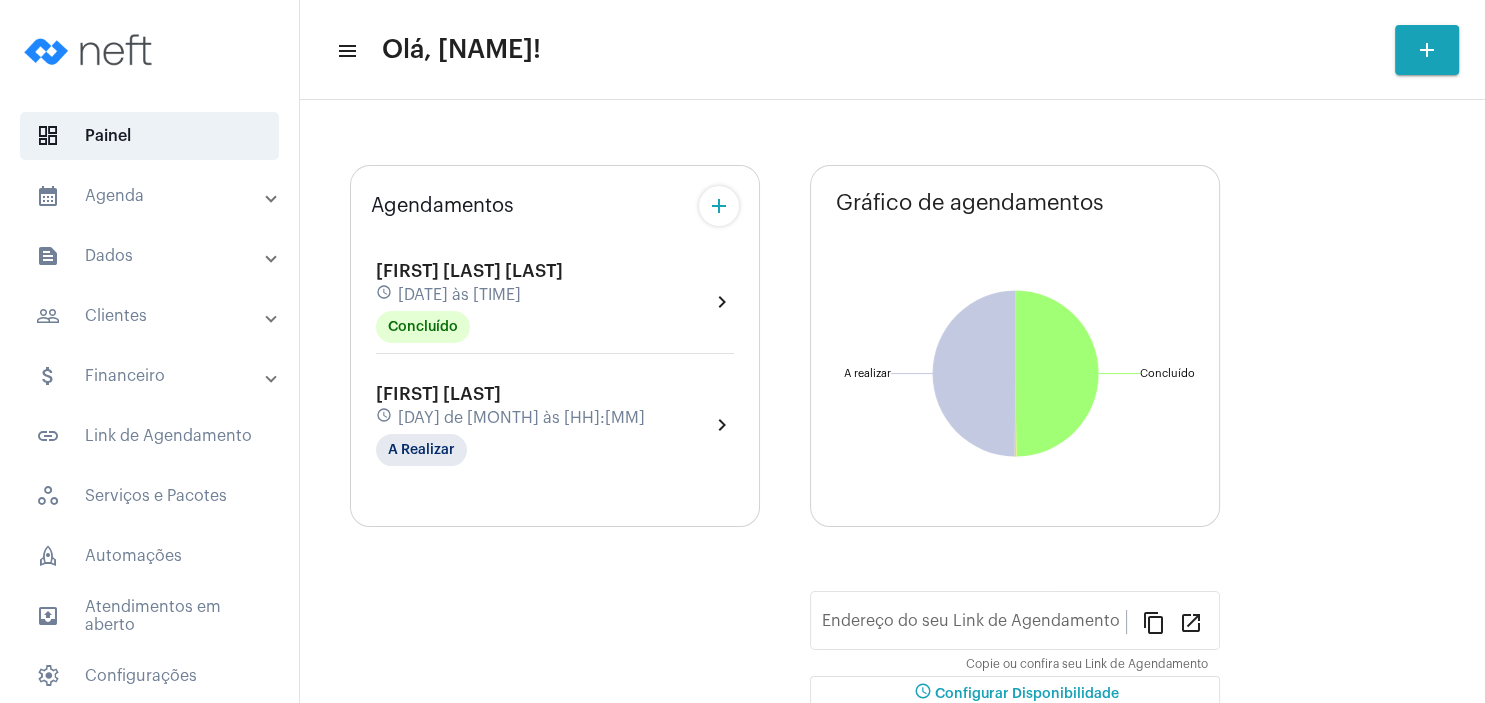 type on "https://neft.com.br/[FIRST]-[LAST]" 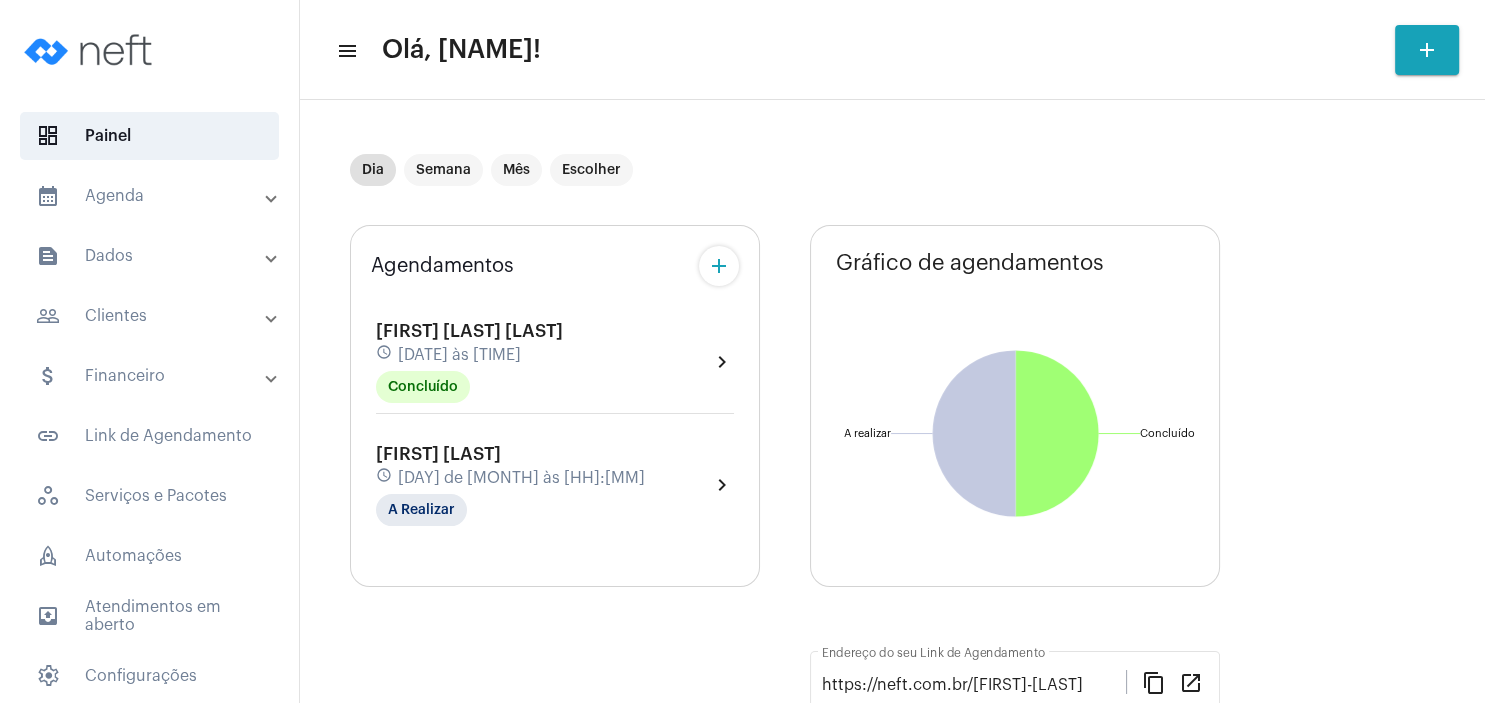 scroll, scrollTop: 192, scrollLeft: 0, axis: vertical 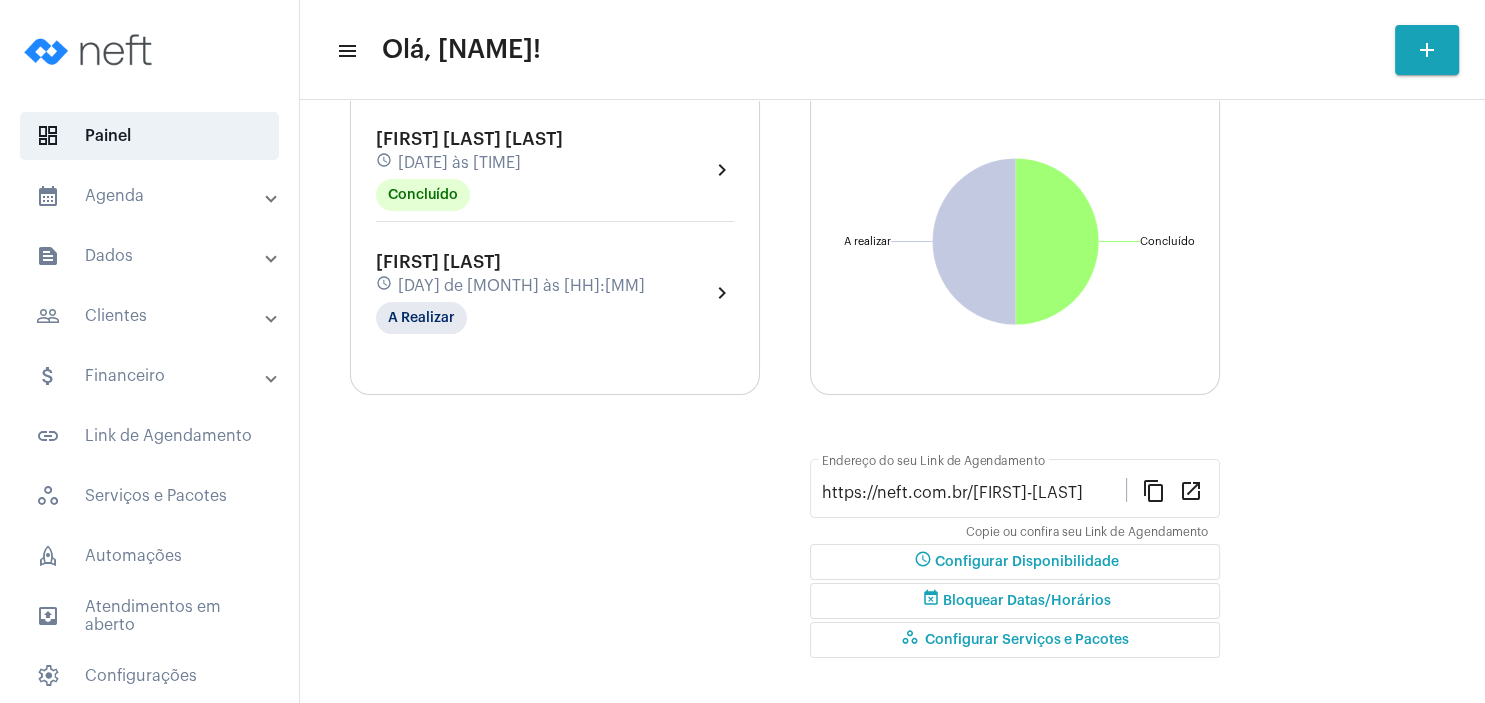click on "schedule Configurar Disponibilidade" 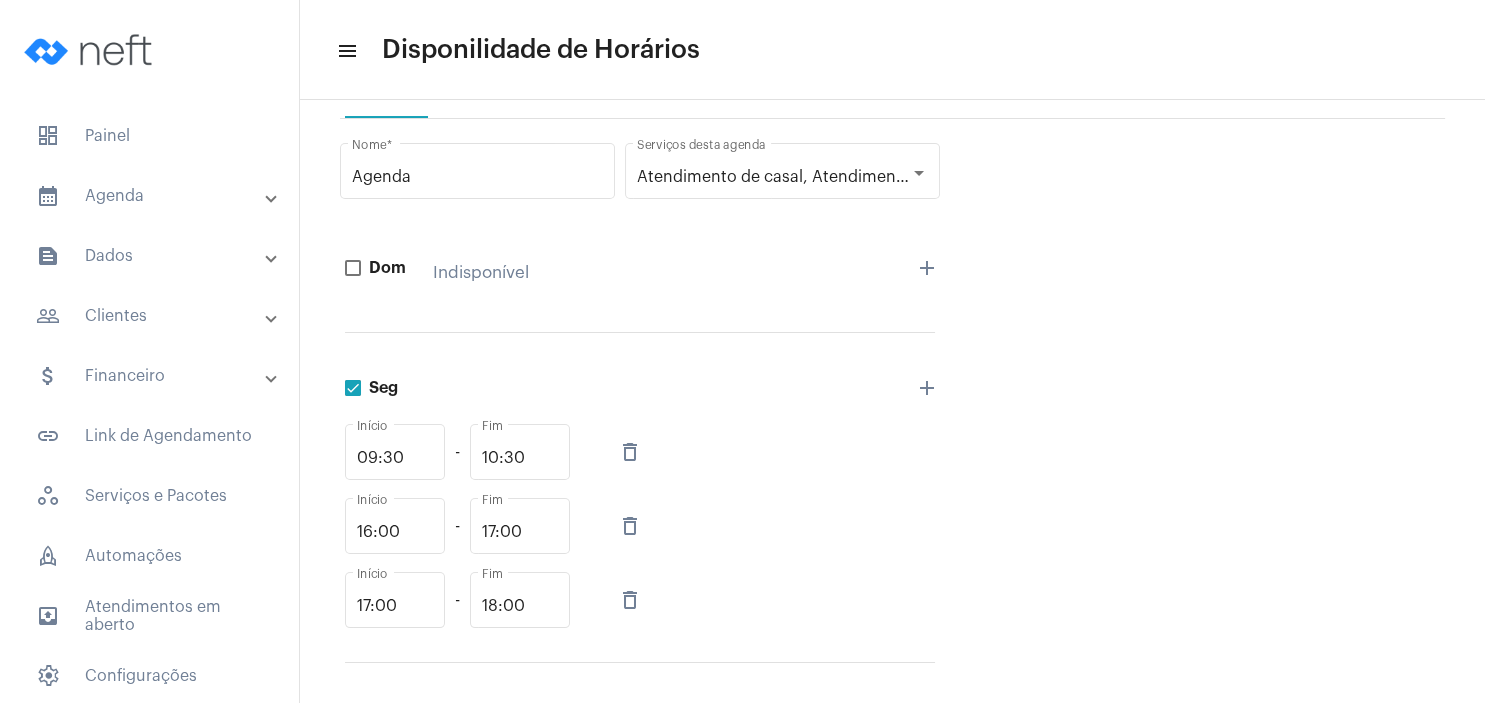 scroll, scrollTop: 192, scrollLeft: 0, axis: vertical 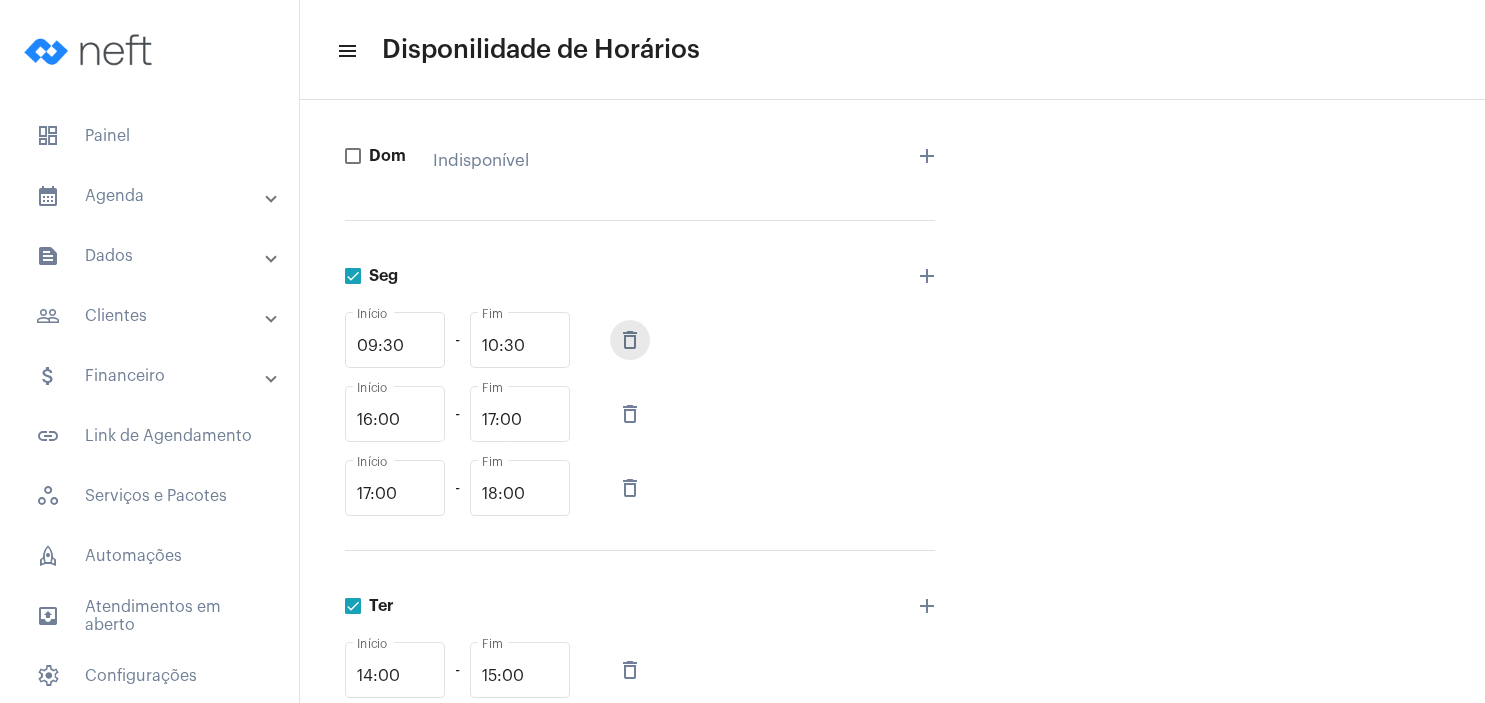 click on "delete_outline" at bounding box center (630, 340) 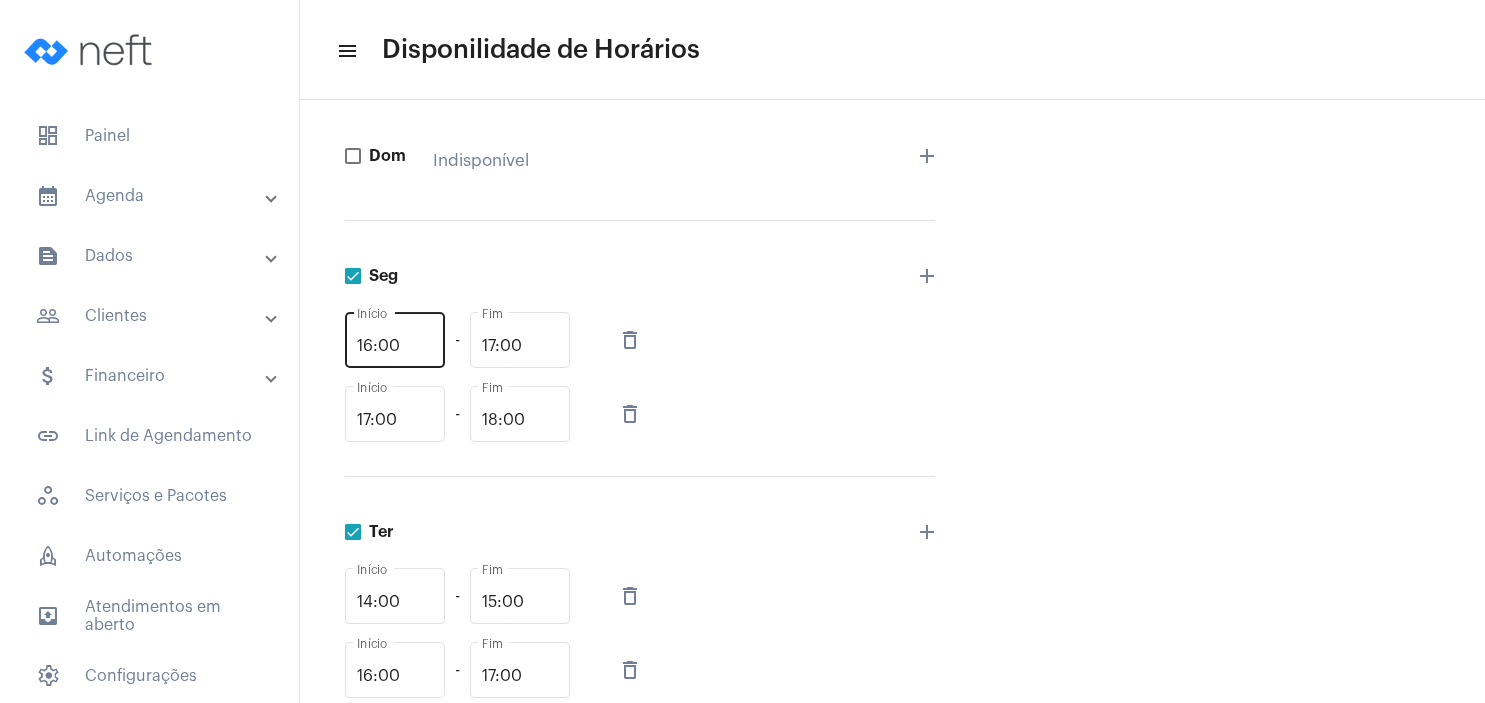 click on "[TIME] Início" at bounding box center (395, 338) 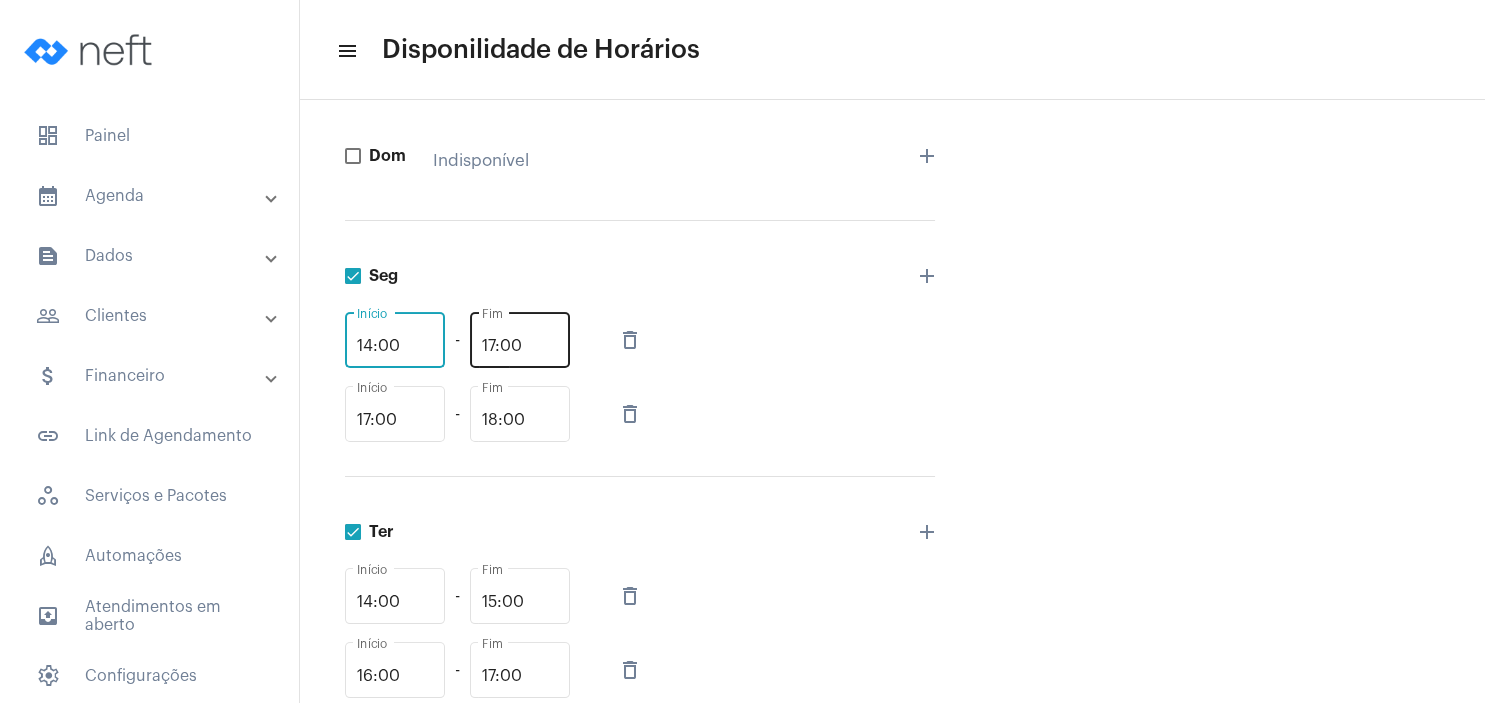 type on "14:00" 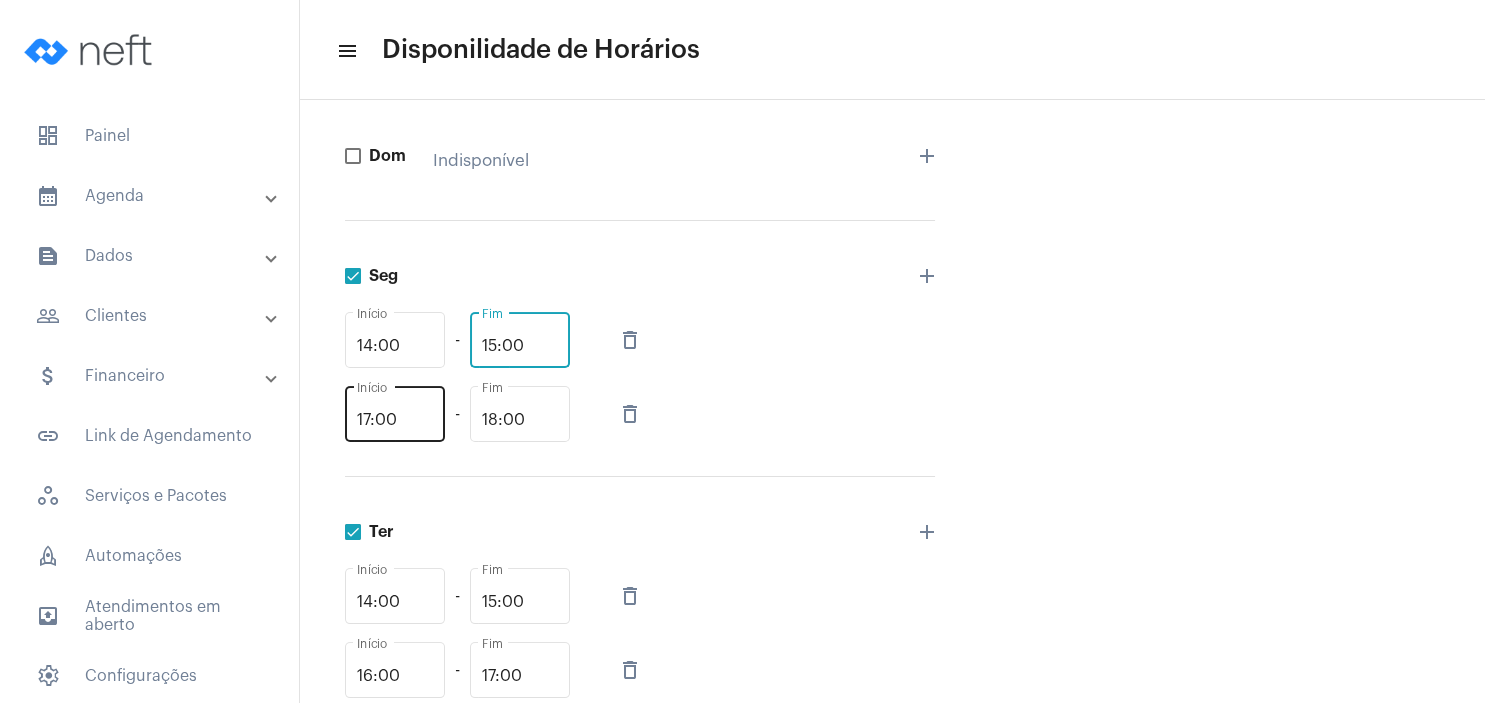 type on "15:00" 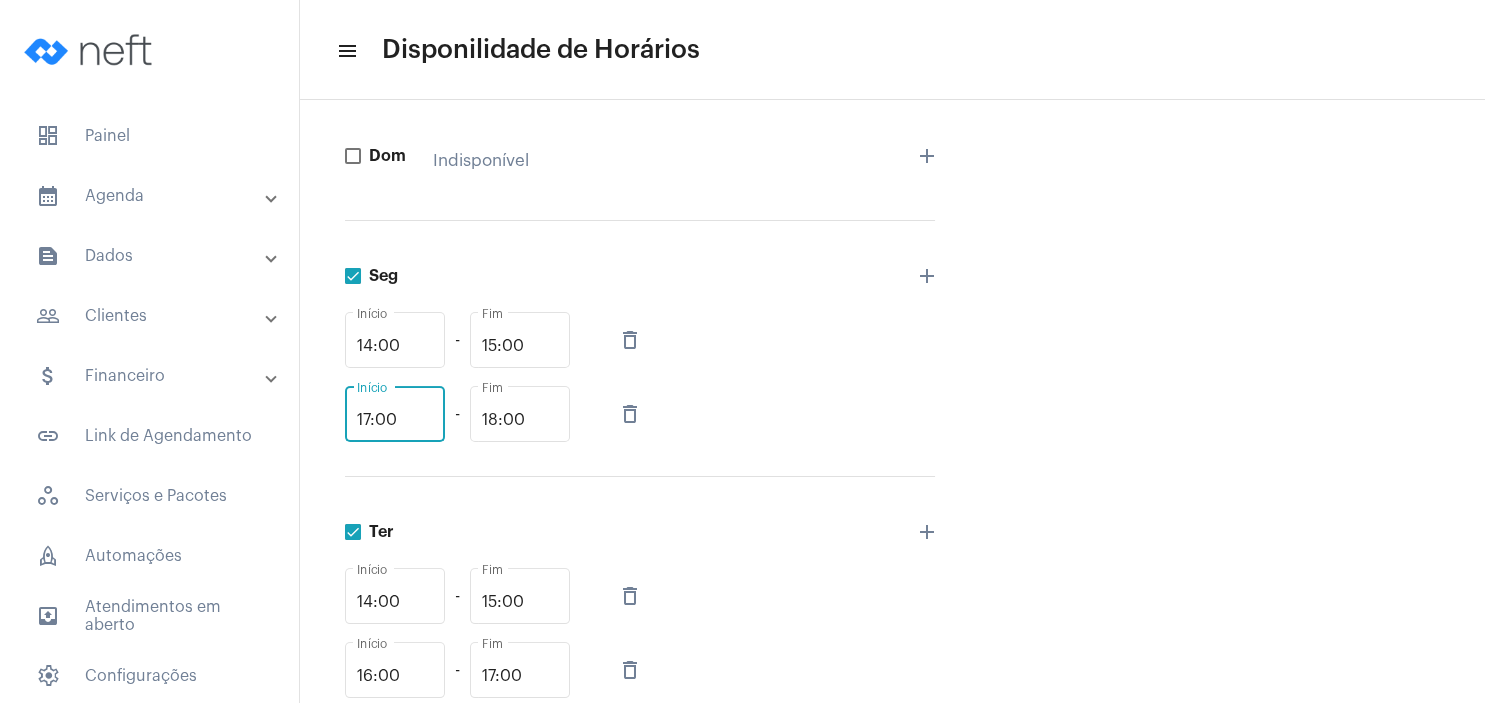 click on "17:00" at bounding box center [395, 420] 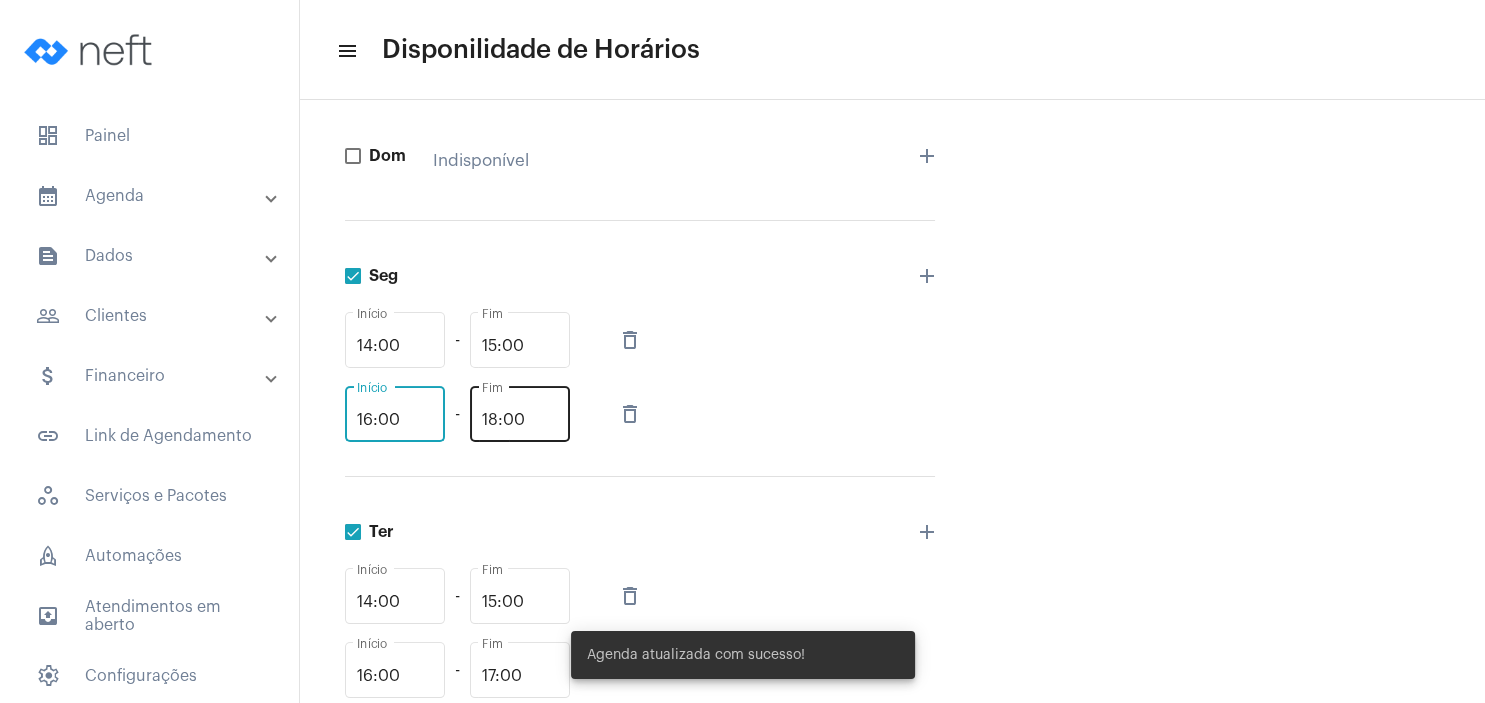 type on "16:00" 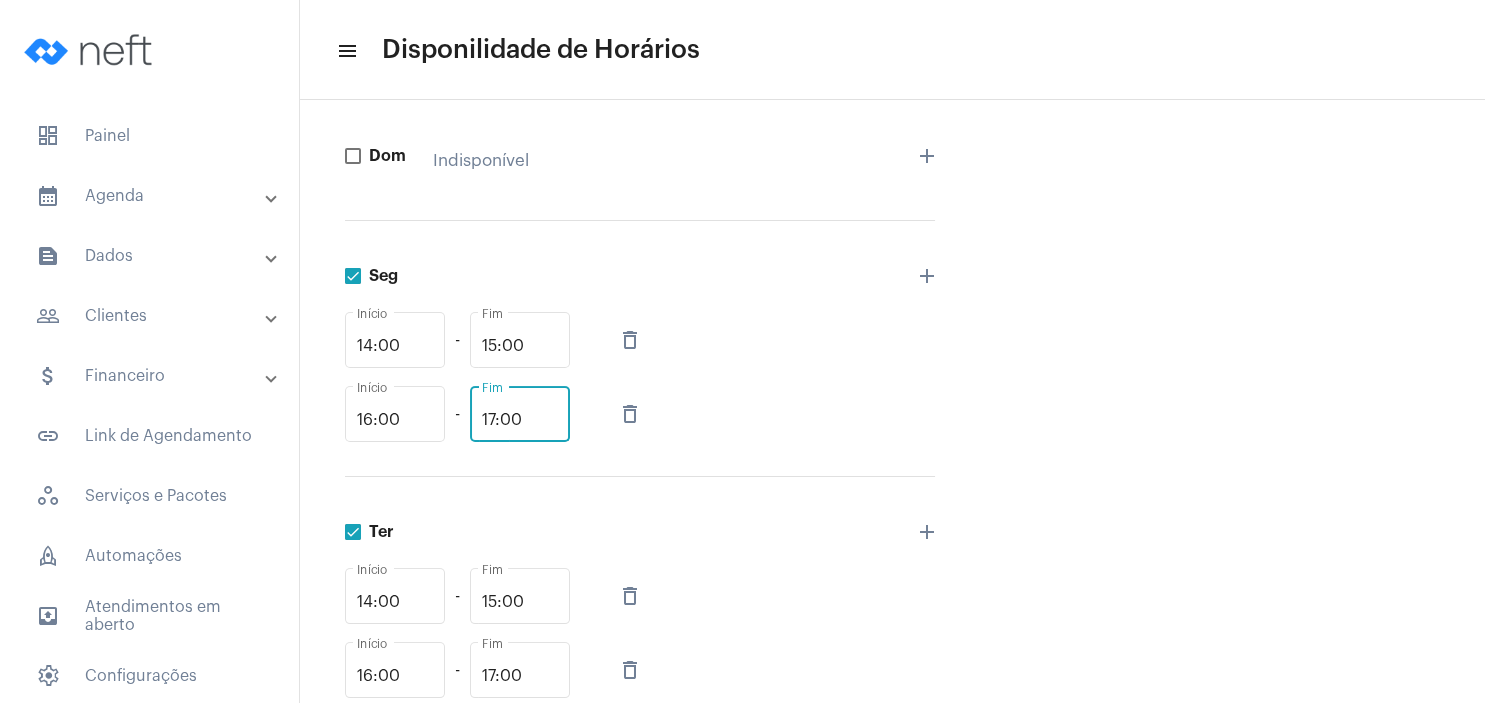 type on "17:00" 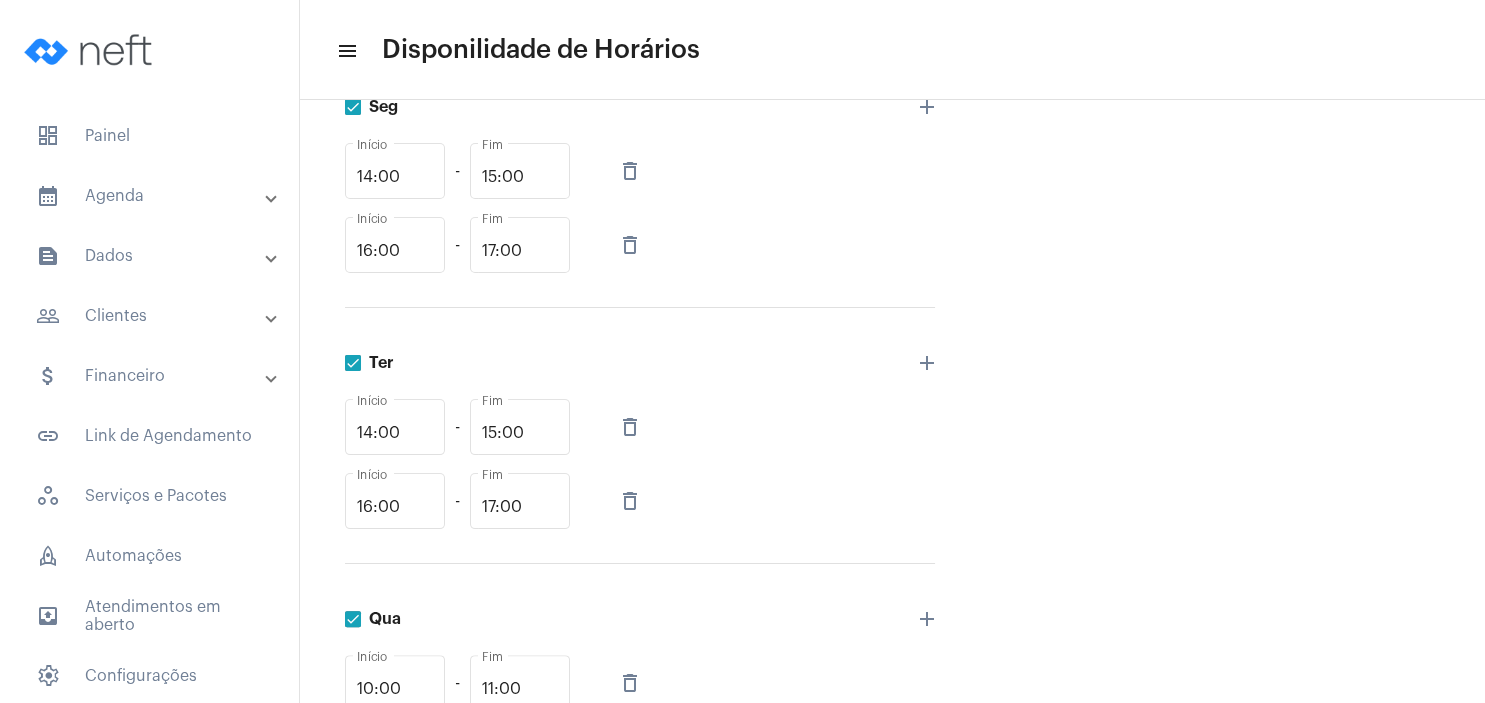 scroll, scrollTop: 384, scrollLeft: 0, axis: vertical 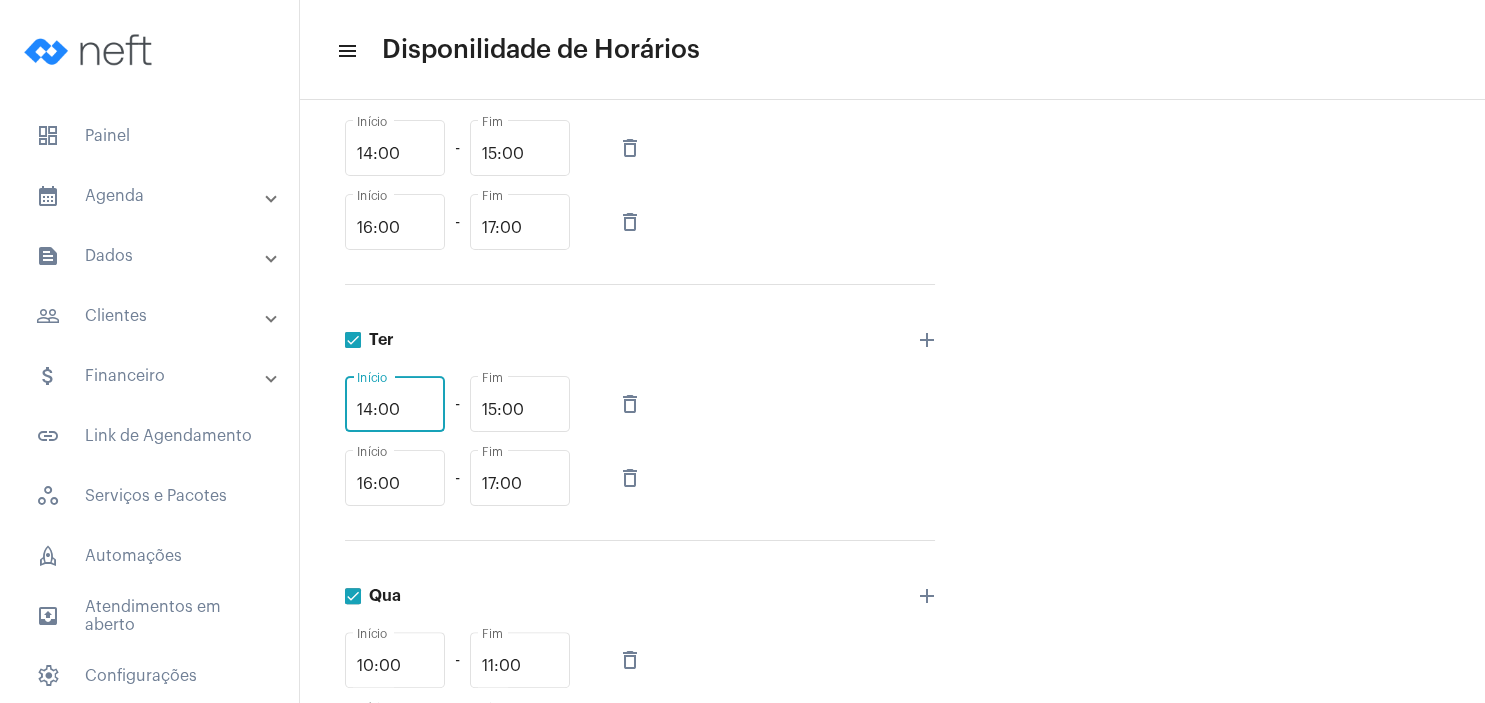 click on "14:00" at bounding box center (395, 410) 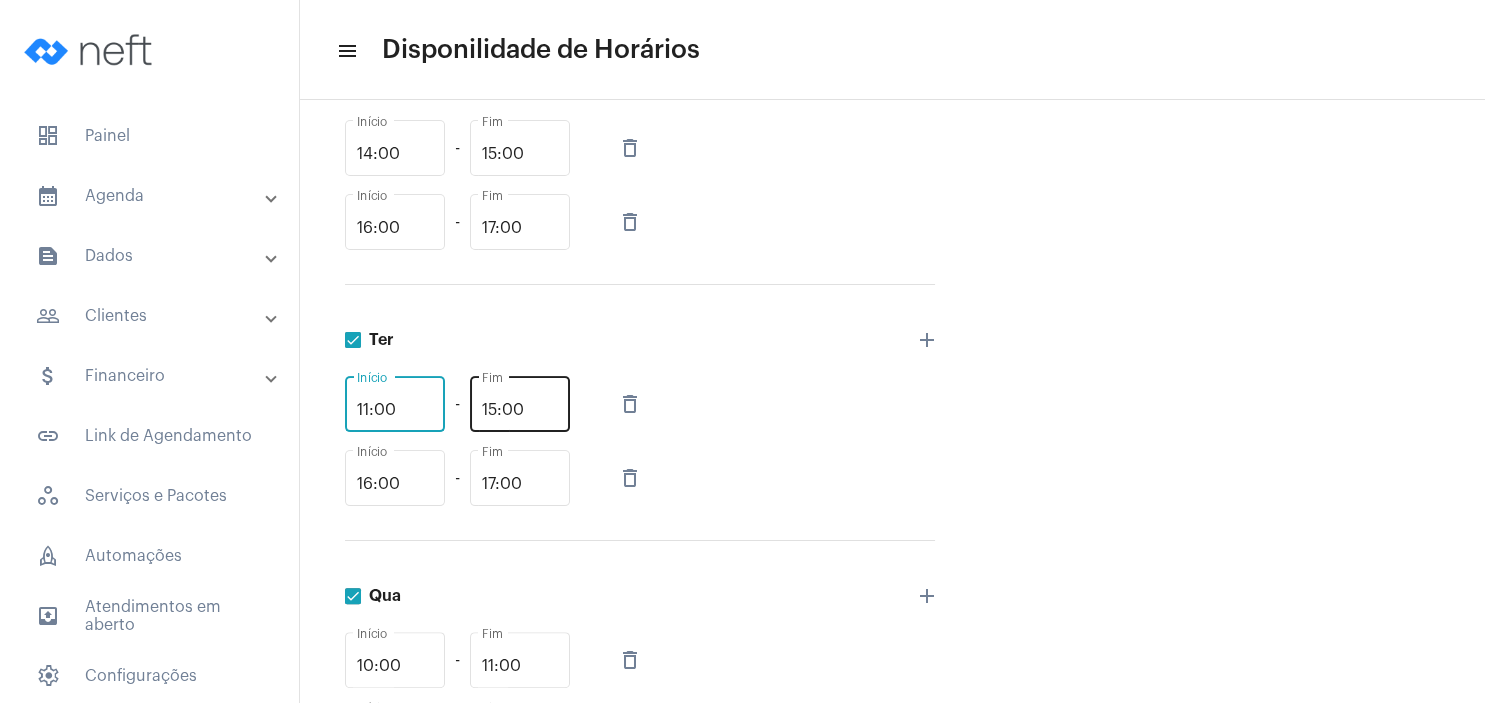 type on "11:00" 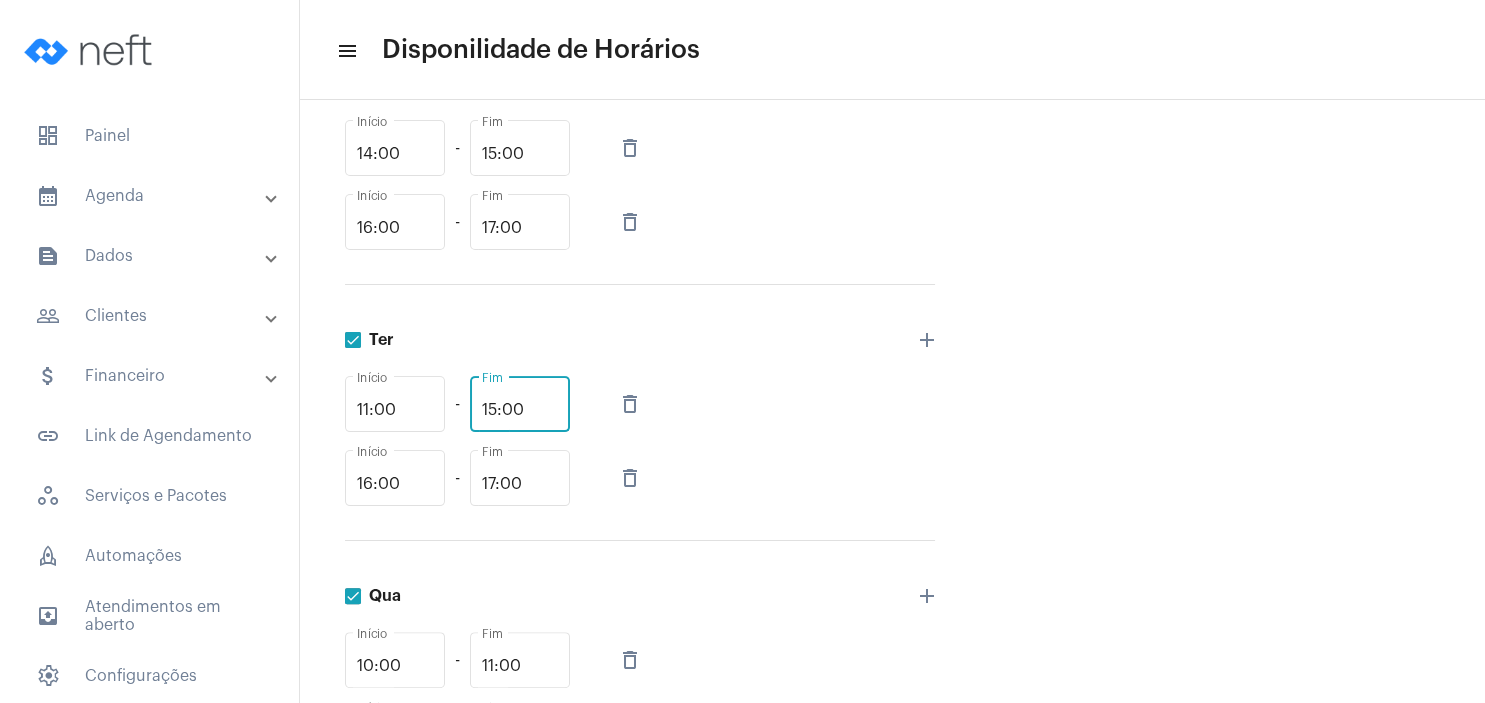 click on "15:00" at bounding box center [520, 410] 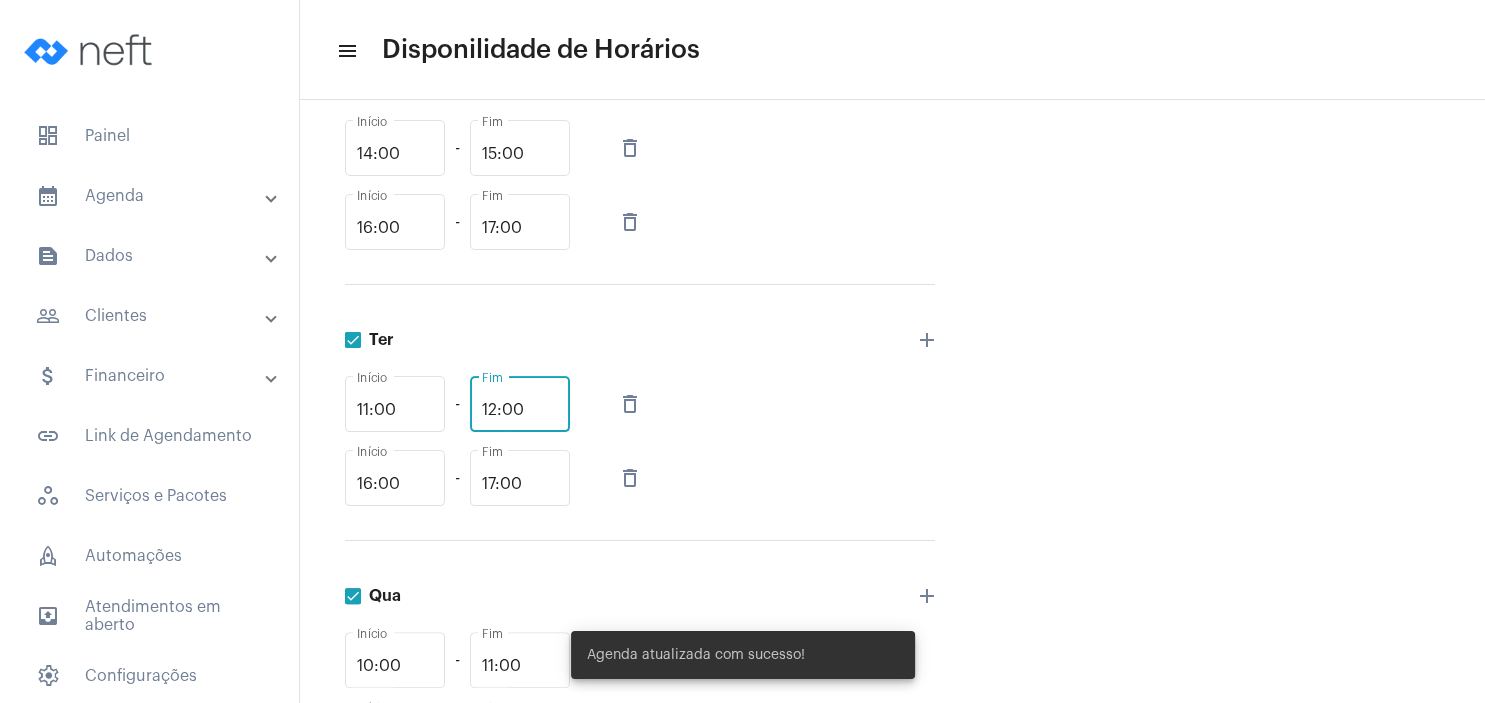 type on "12:00" 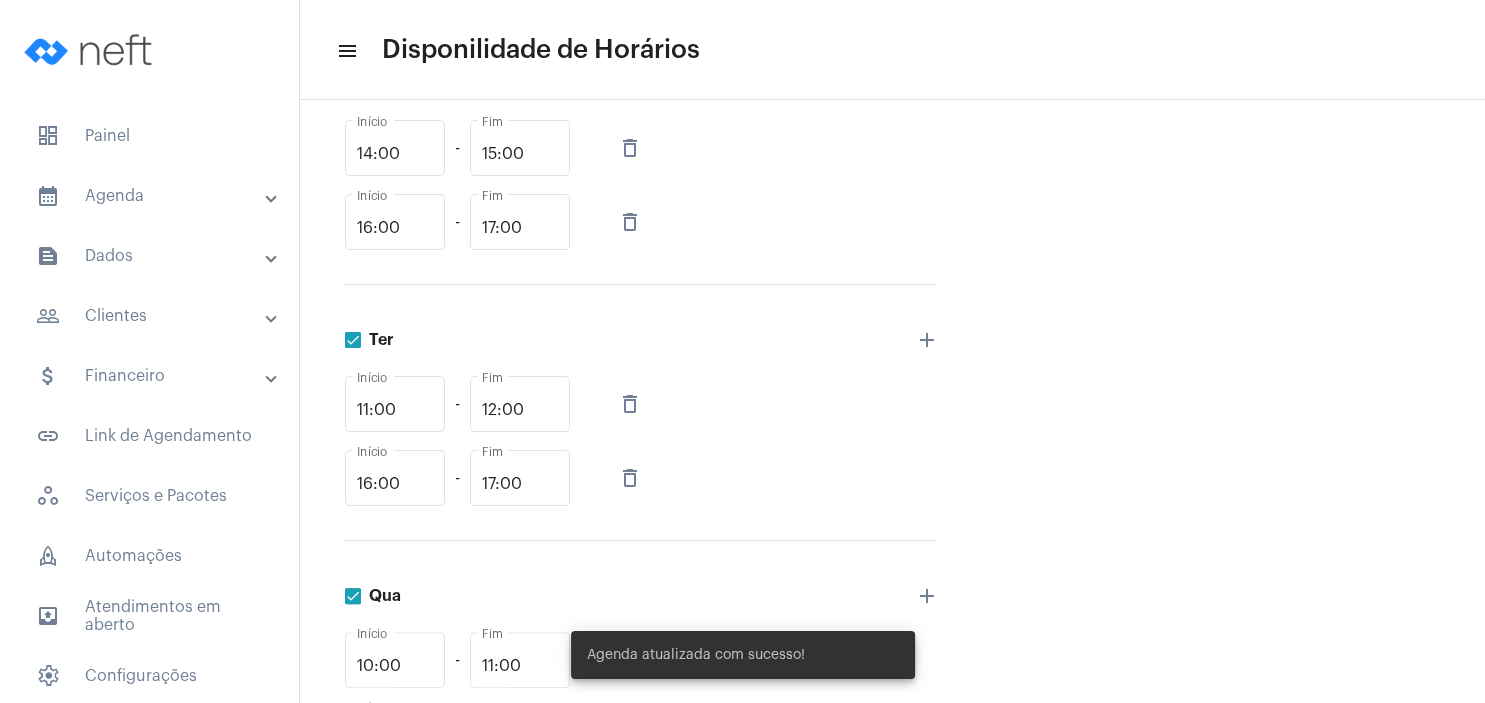 click on "Agenda Nome * Atendimento de casal, Atendimento Psicológico online., Atendimento psicológico presencial., Consulta psicológica., Supervisão de atividades psicológicas. Serviços desta agenda Dom Indisponível add Seg [TIME] Início - [TIME] Fim delete_outline [TIME] Início - [TIME] Fim delete_outline add Ter [TIME] Início - [TIME] Fim delete_outline [TIME] Início - [TIME] Fim delete_outline add Qua [TIME] Início - [TIME] Fim delete_outline [TIME] Início - [TIME] Fim delete_outline [TIME] Início - [TIME] Fim delete_outline [TIME] Início - [TIME] Fim delete_outline [TIME] Início - [TIME] Fim delete_outline add Qui Indisponível add Sex Indisponível add Sáb Indisponível add Salvar Configurações" at bounding box center [892, 637] 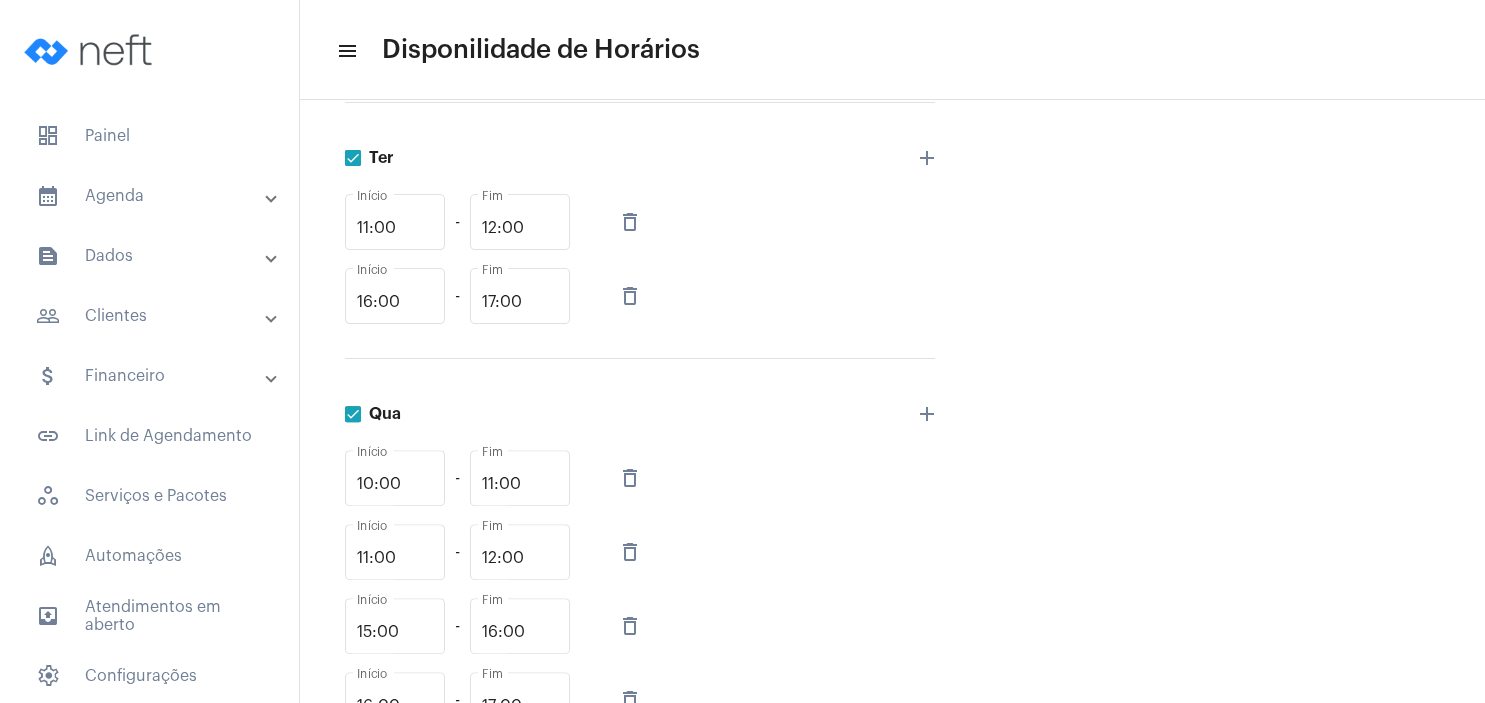 scroll, scrollTop: 576, scrollLeft: 0, axis: vertical 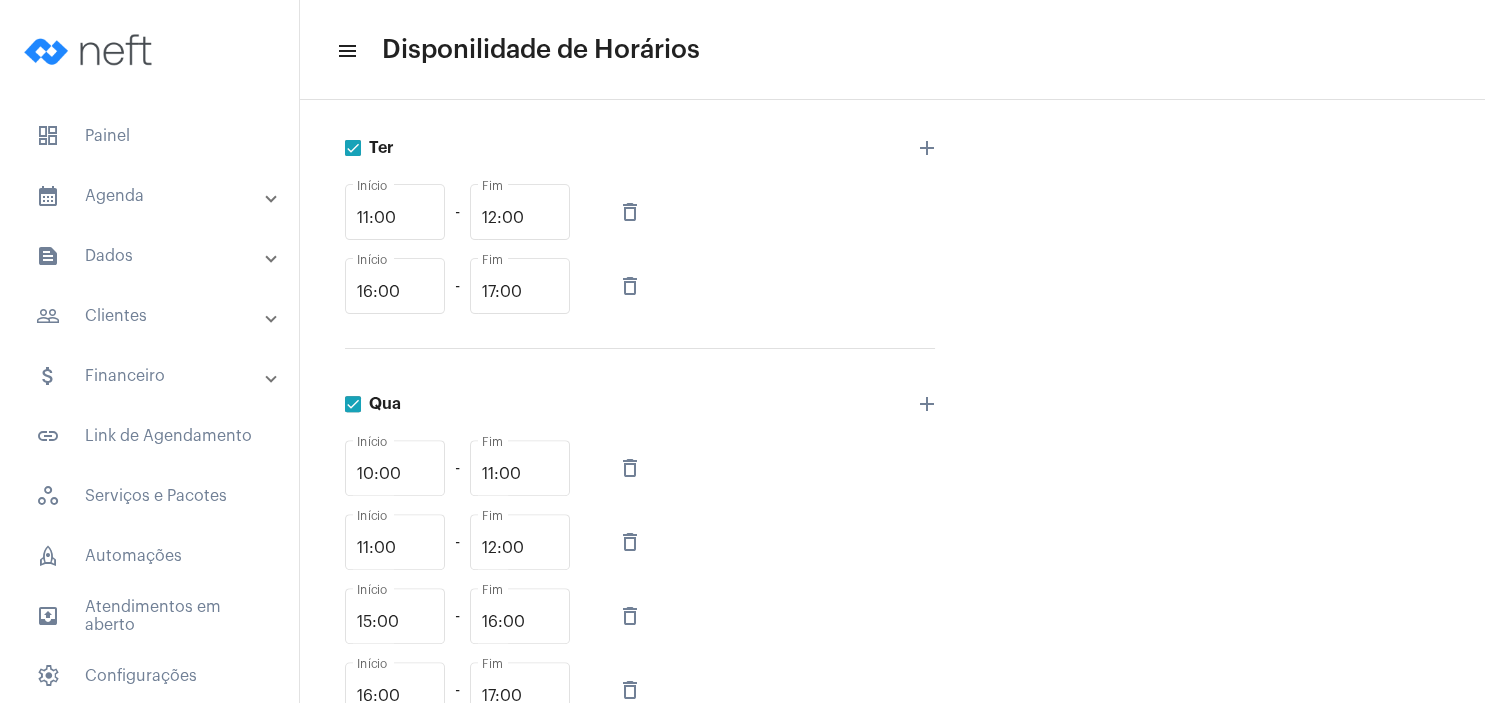 click on "delete_outline" at bounding box center (630, 468) 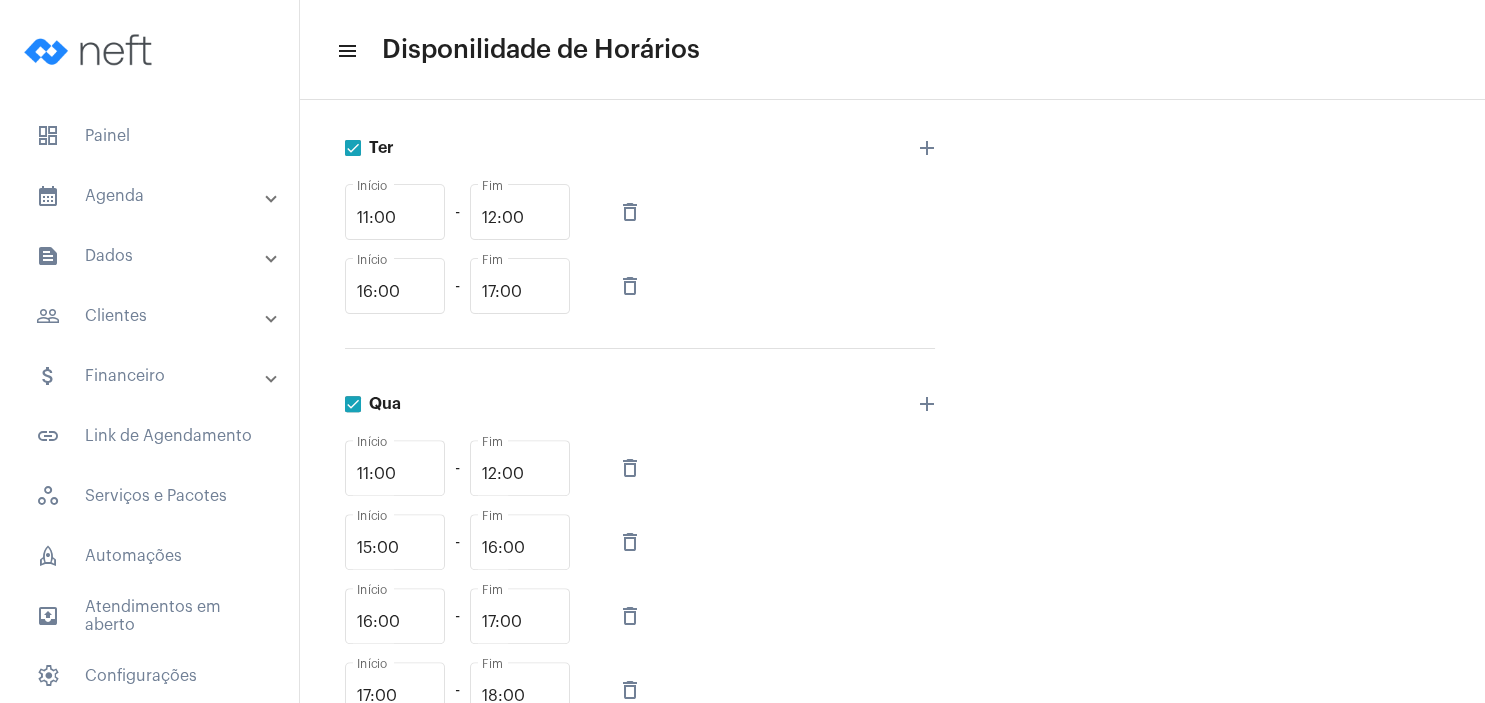 click on "delete_outline" at bounding box center (630, 468) 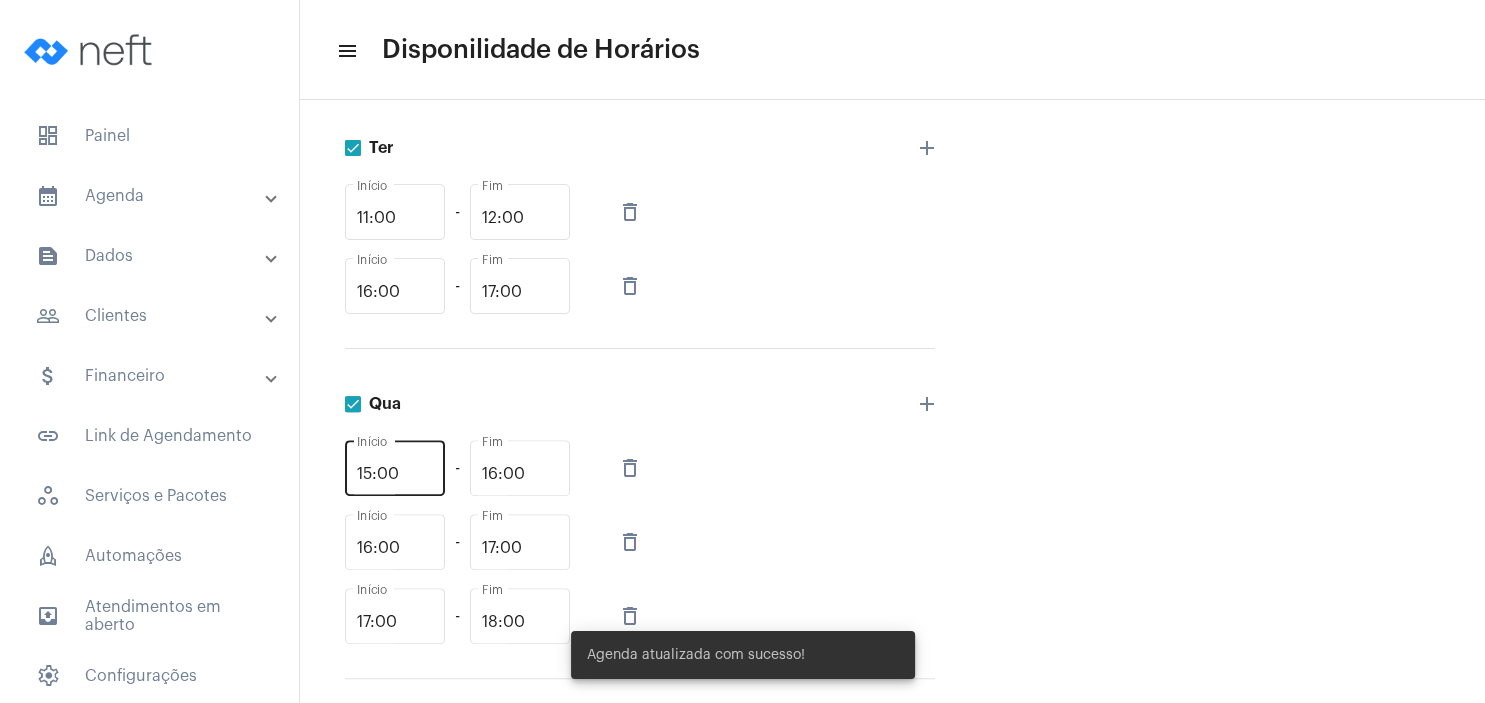 drag, startPoint x: 366, startPoint y: 473, endPoint x: 378, endPoint y: 473, distance: 12 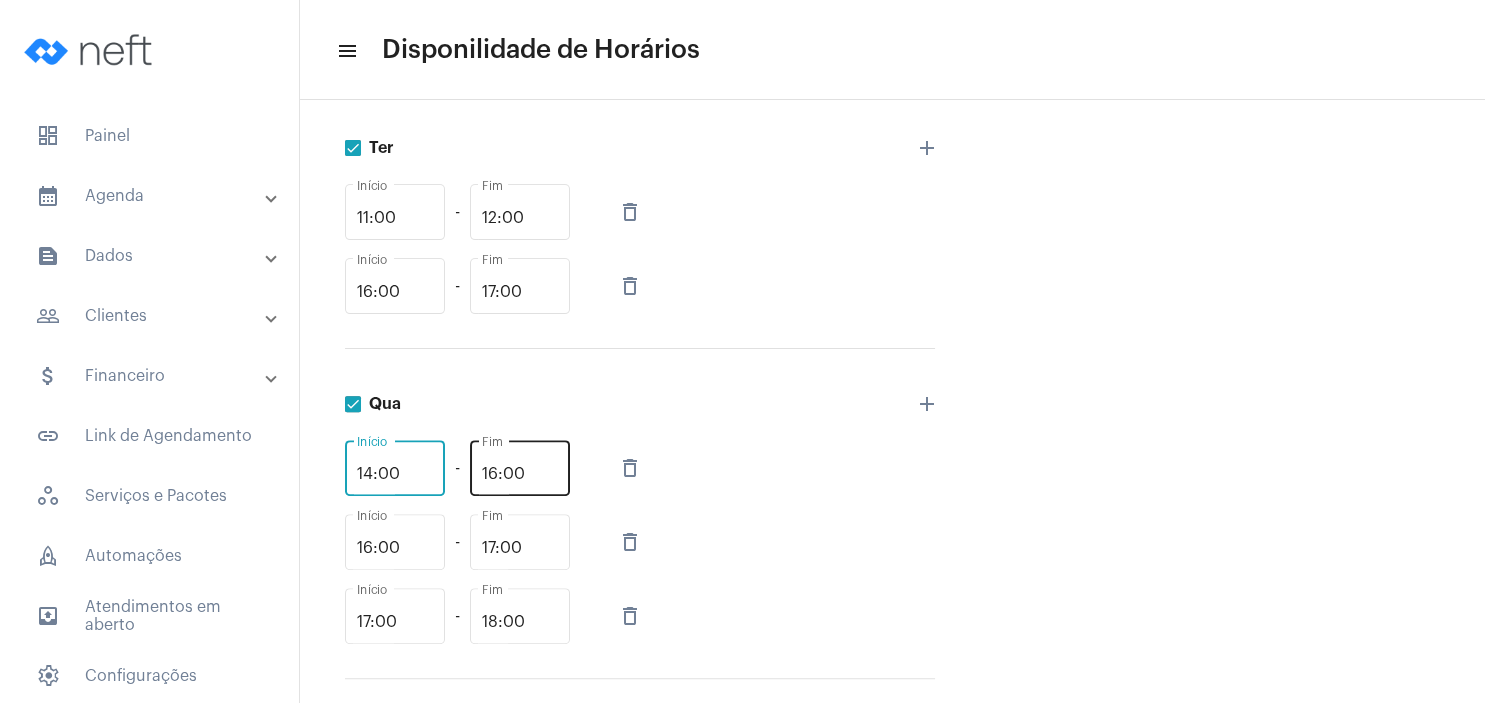 type on "14:00" 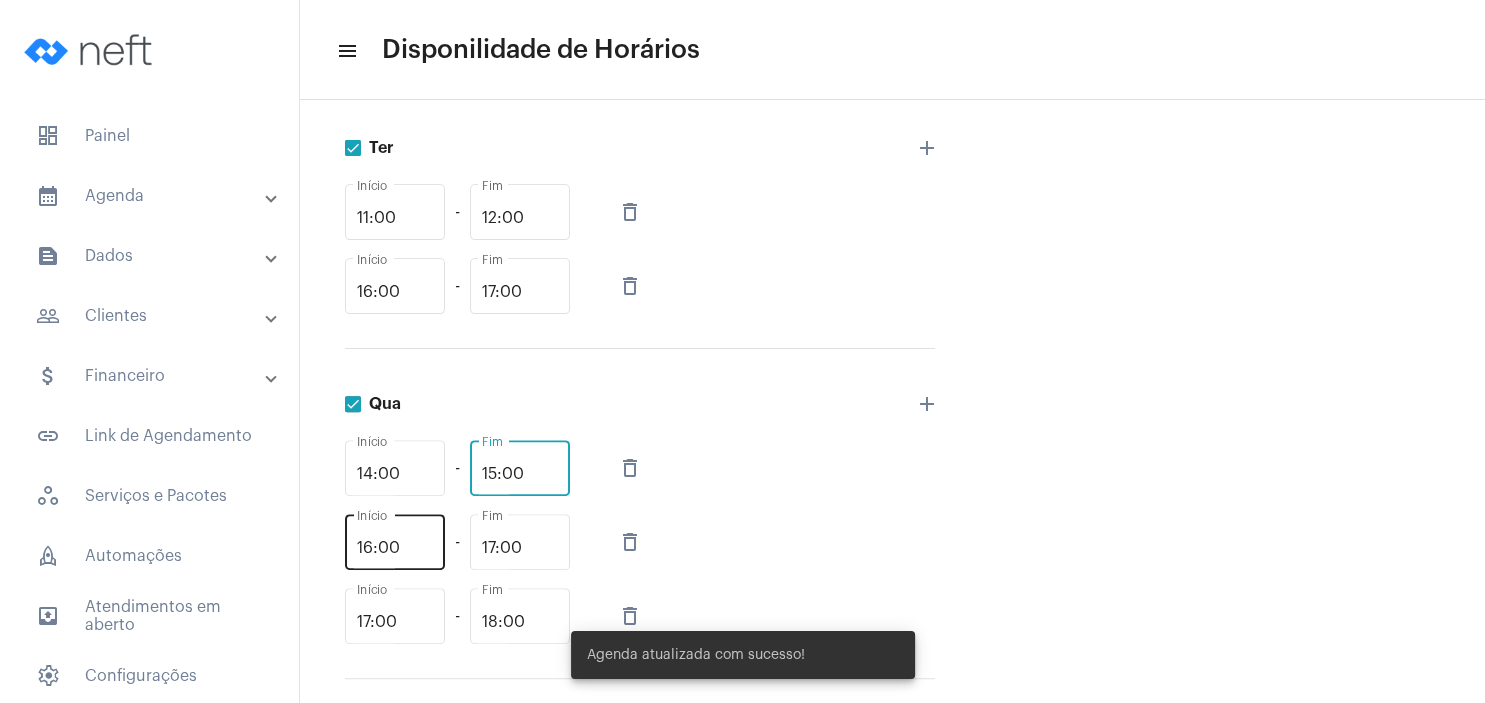 type on "15:00" 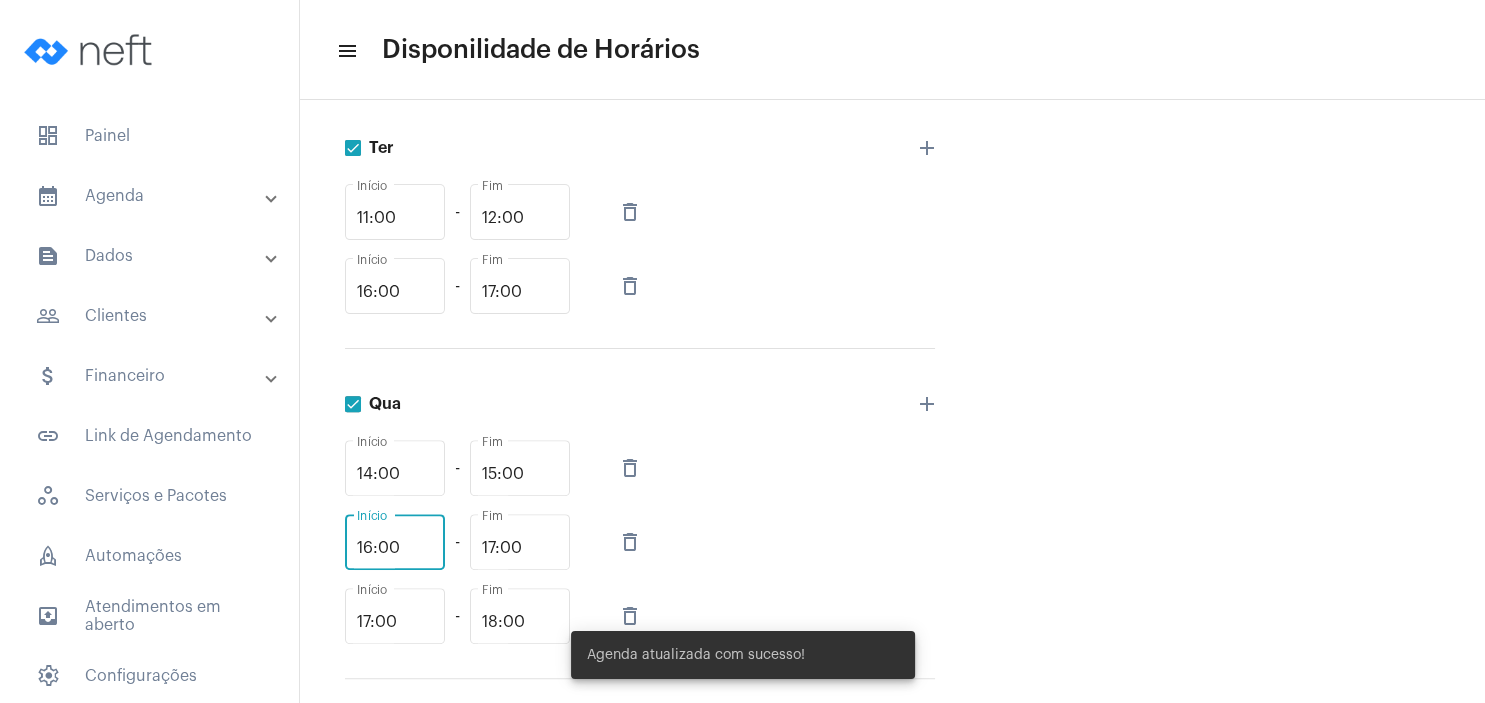 click on "16:00" at bounding box center (395, 548) 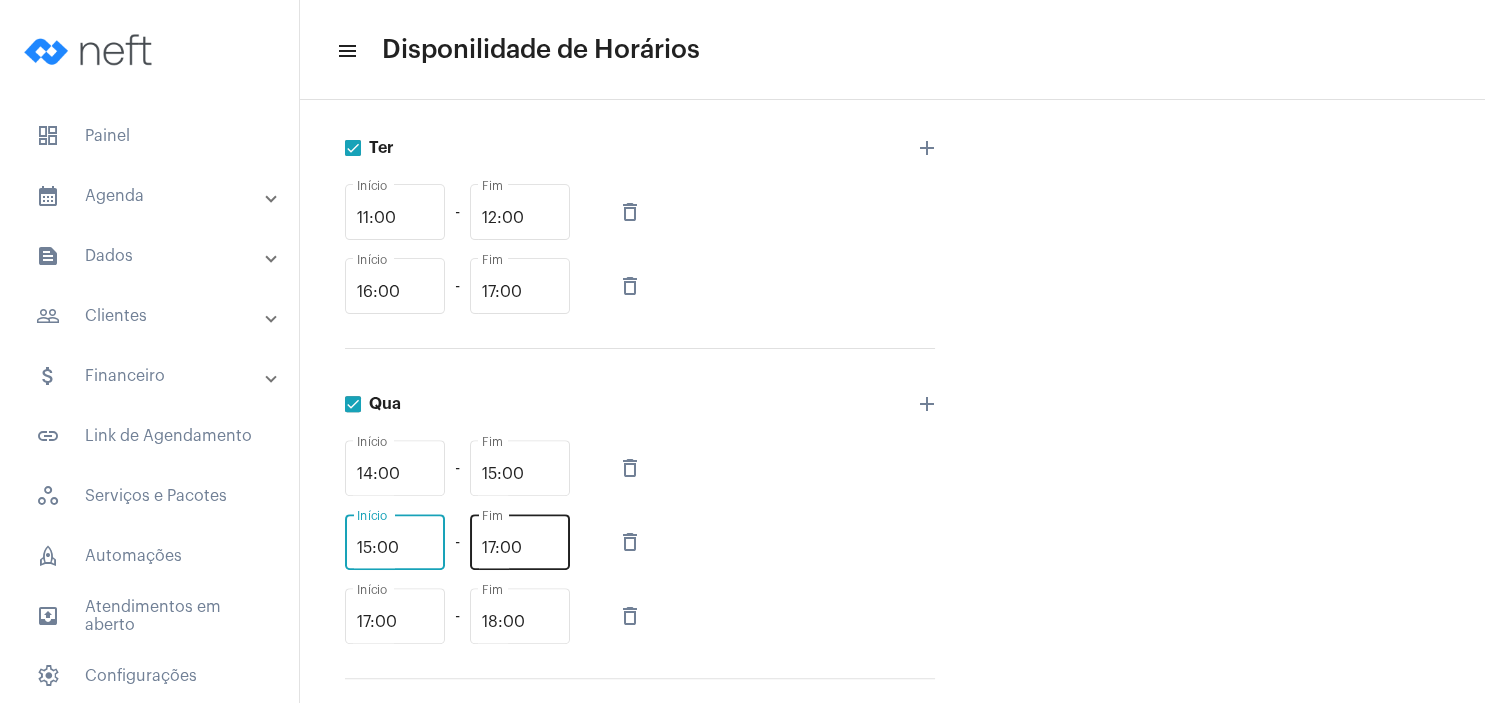 type on "15:00" 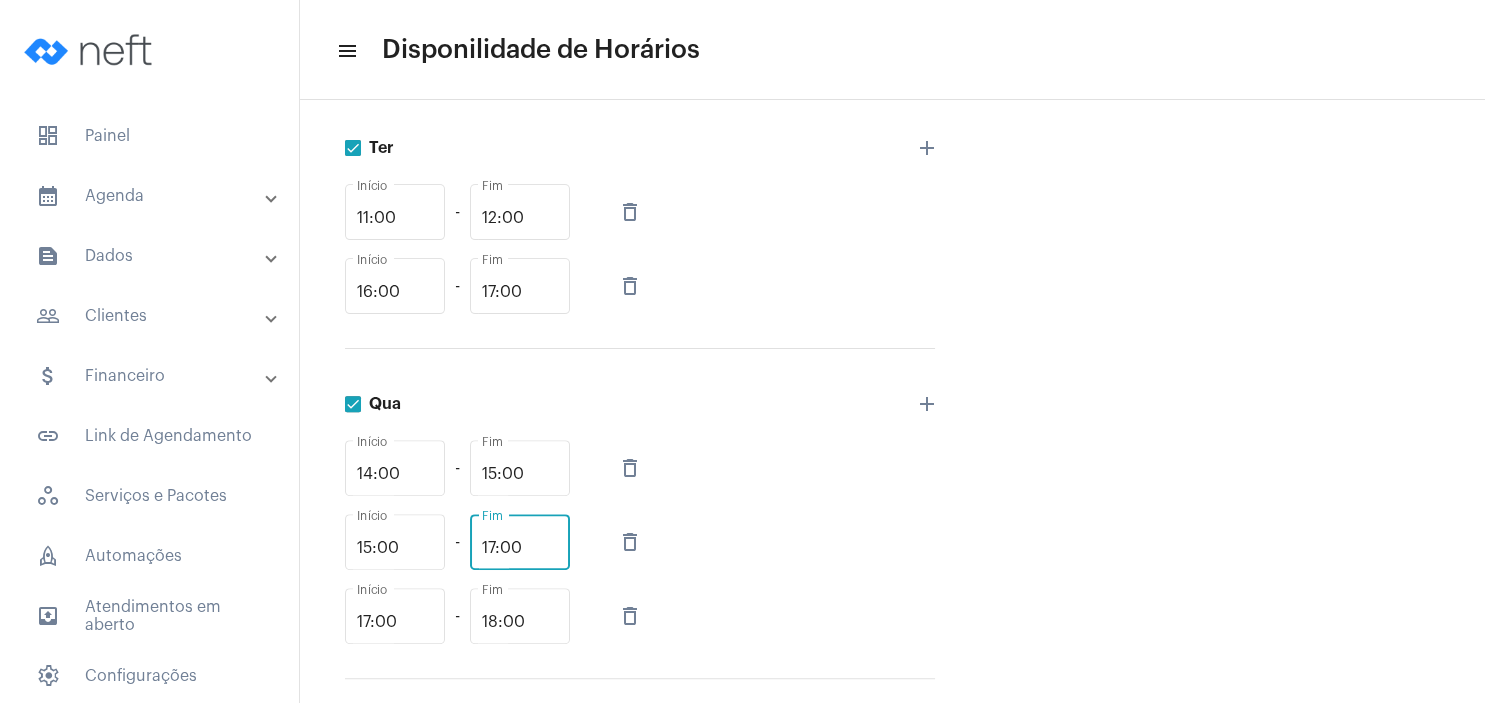 click on "17:00" at bounding box center [520, 548] 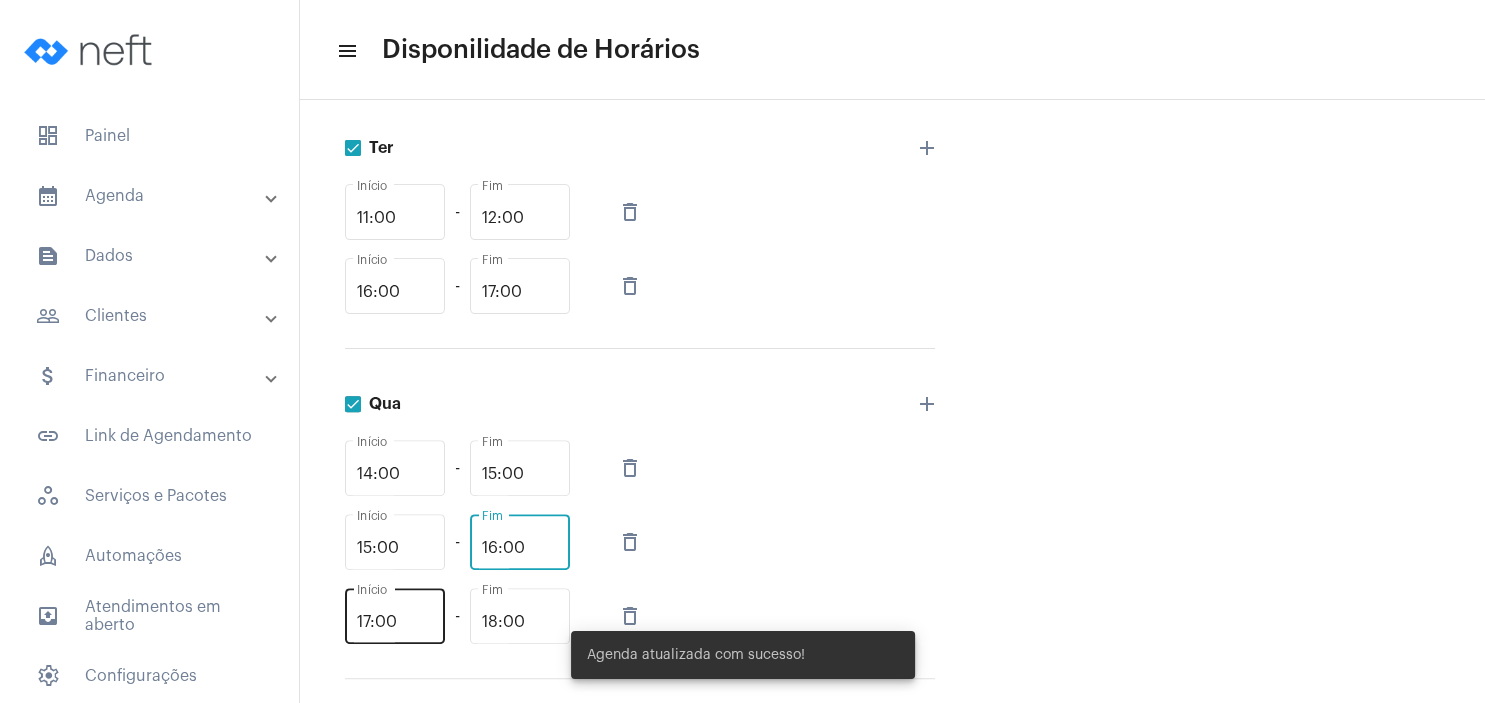 type on "16:00" 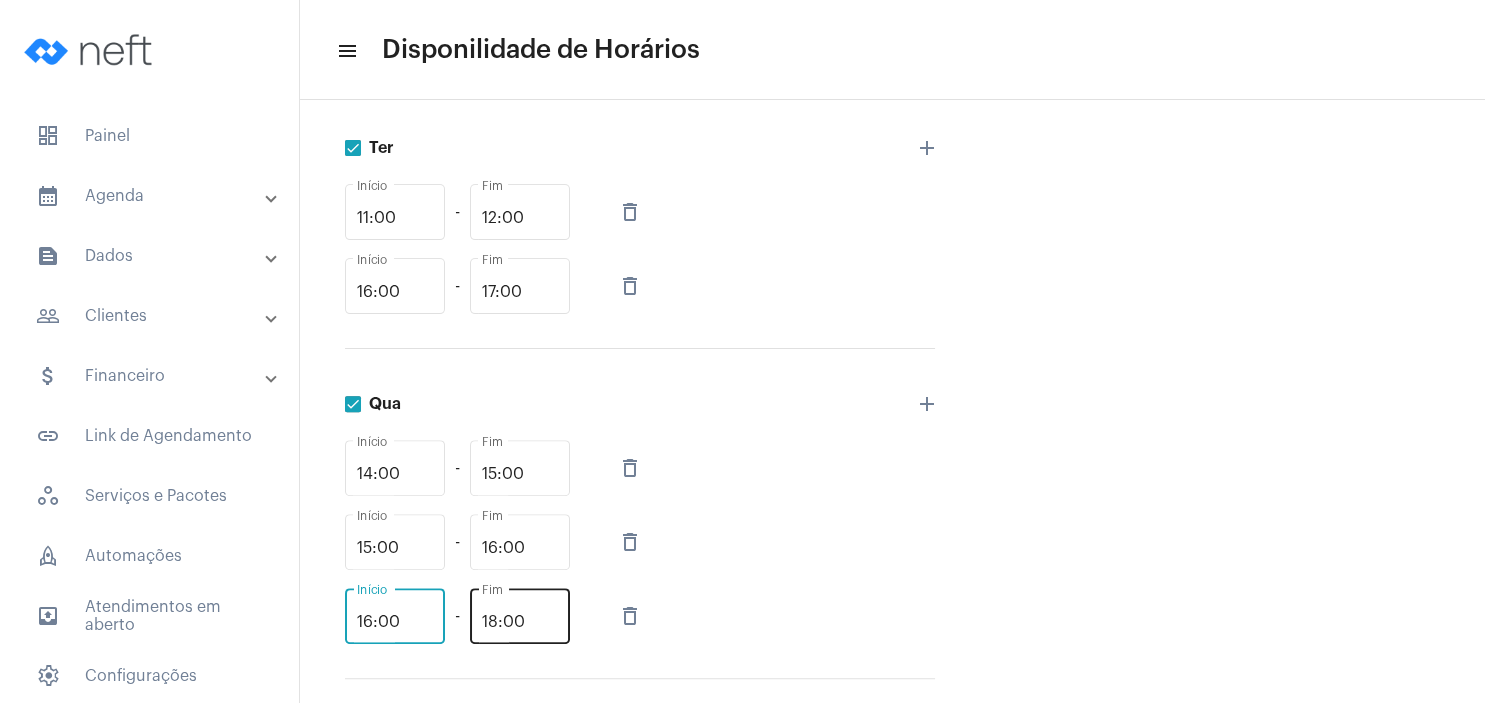 type on "16:00" 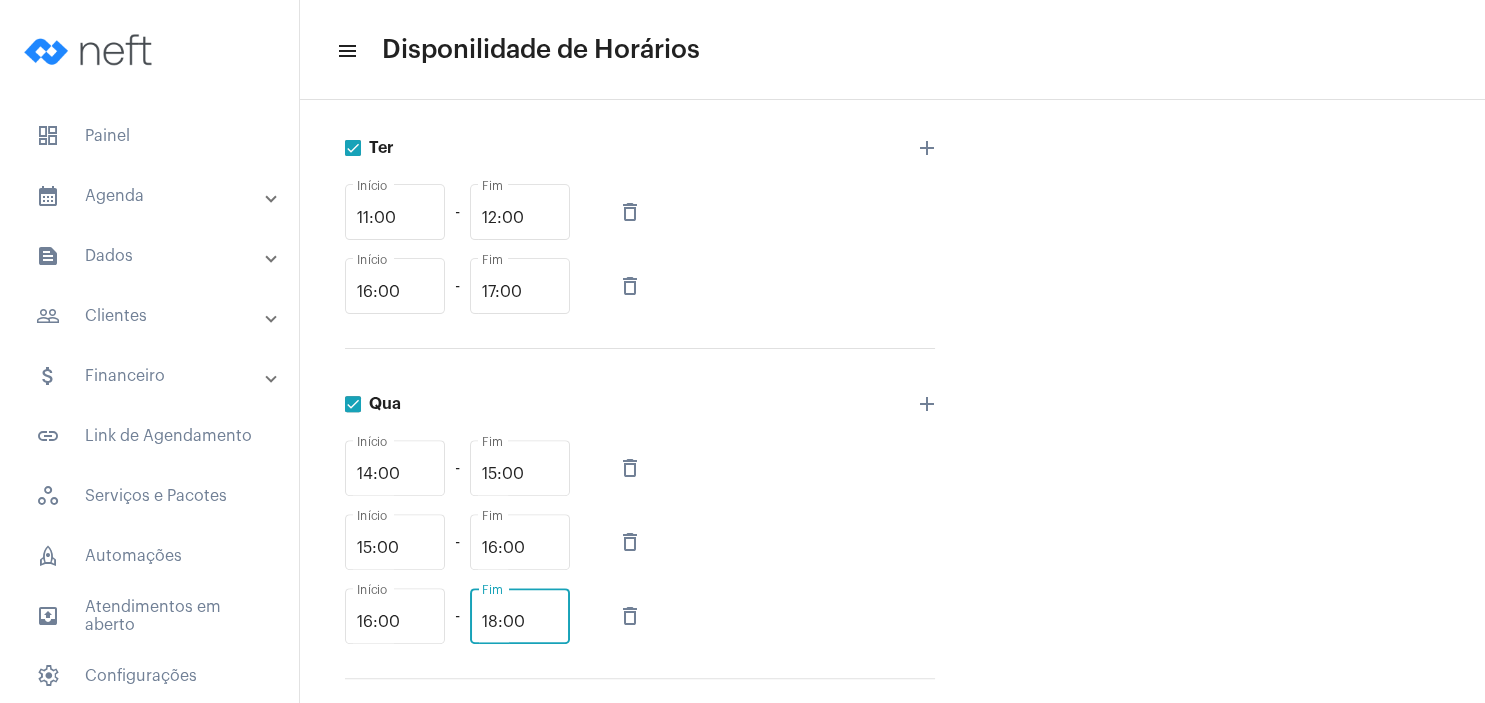 click on "18:00" at bounding box center [520, 622] 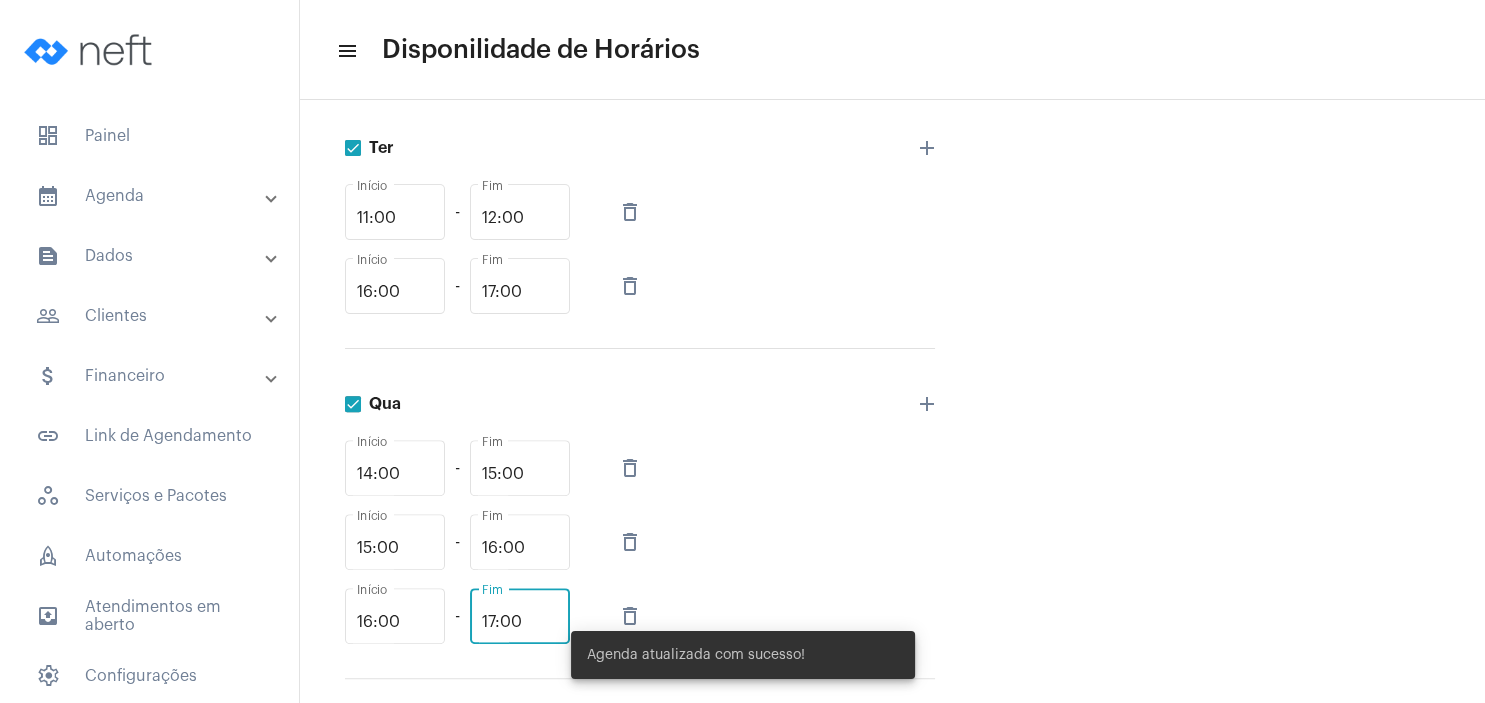 type on "17:00" 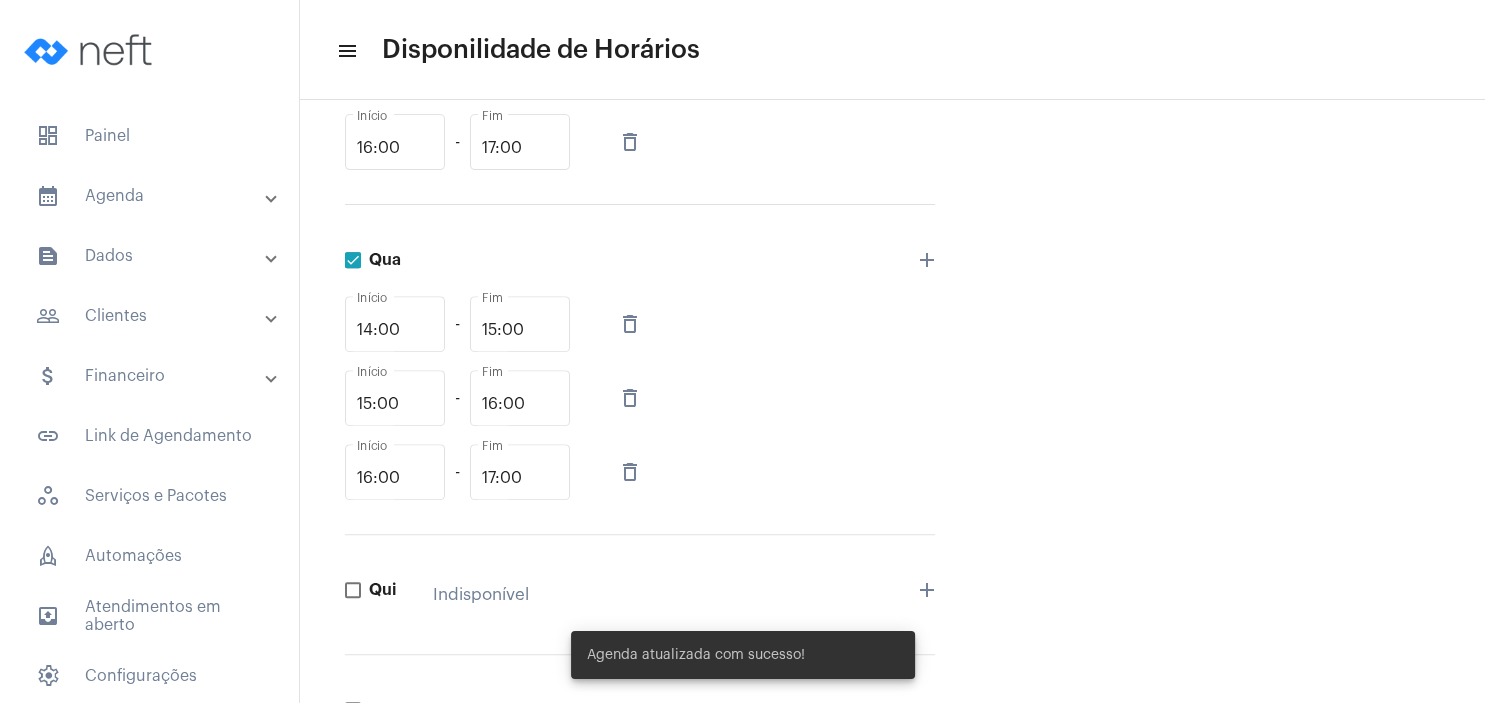 scroll, scrollTop: 960, scrollLeft: 0, axis: vertical 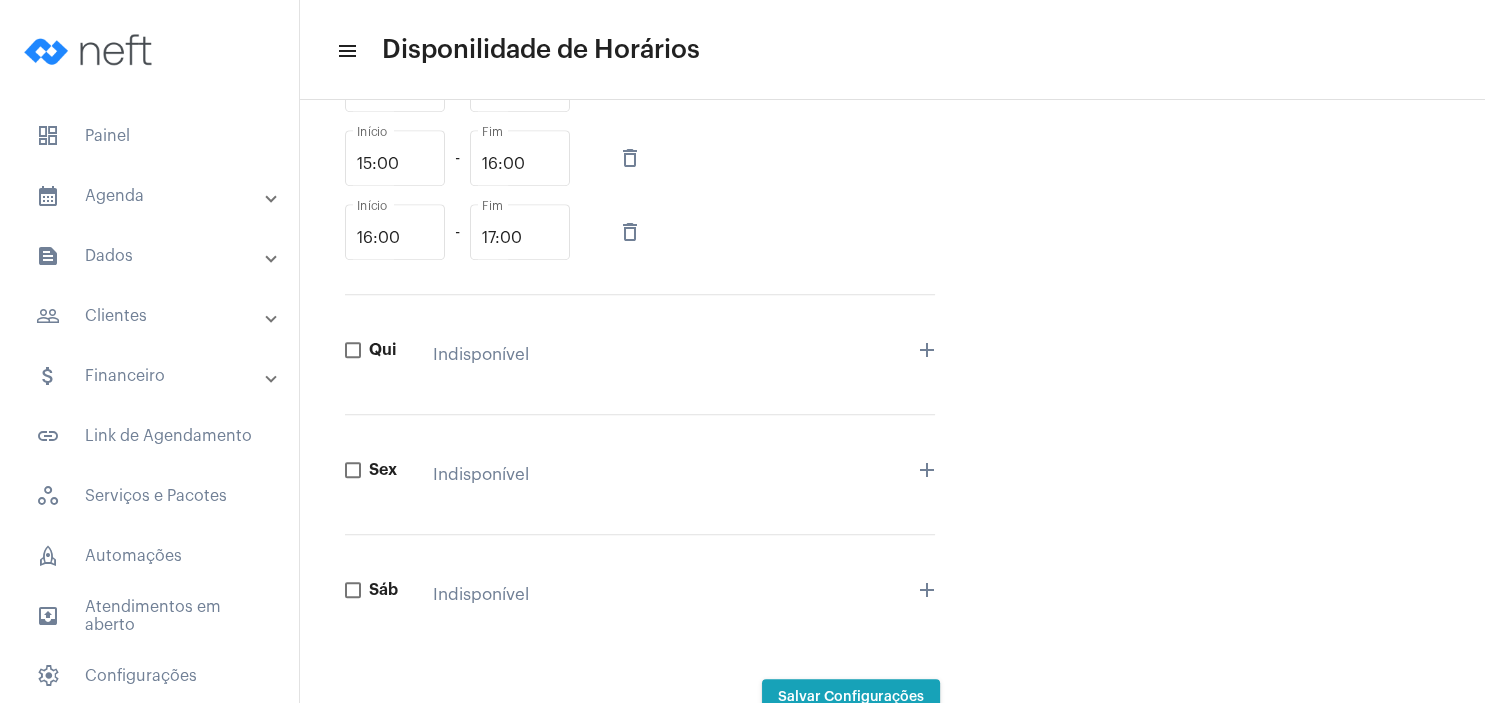 click on "Agenda Nome * Atendimento de casal, Atendimento Psicológico online., Atendimento psicológico presencial., Consulta psicológica., Supervisão de atividades psicológicas. Serviços desta agenda Dom Indisponível add Seg [TIME] Início - [TIME] Fim delete_outline [TIME] Início - [TIME] Fim delete_outline add Ter [TIME] Início - [TIME] Fim delete_outline [TIME] Início - [TIME] Fim delete_outline add Qua [TIME] Início - [TIME] Fim delete_outline [TIME] Início - [TIME] Fim delete_outline [TIME] Início - [TIME] Fim delete_outline add Qui Indisponível add Sex Indisponível add Sáb Indisponível add Salvar Configurações" at bounding box center [640, -3] 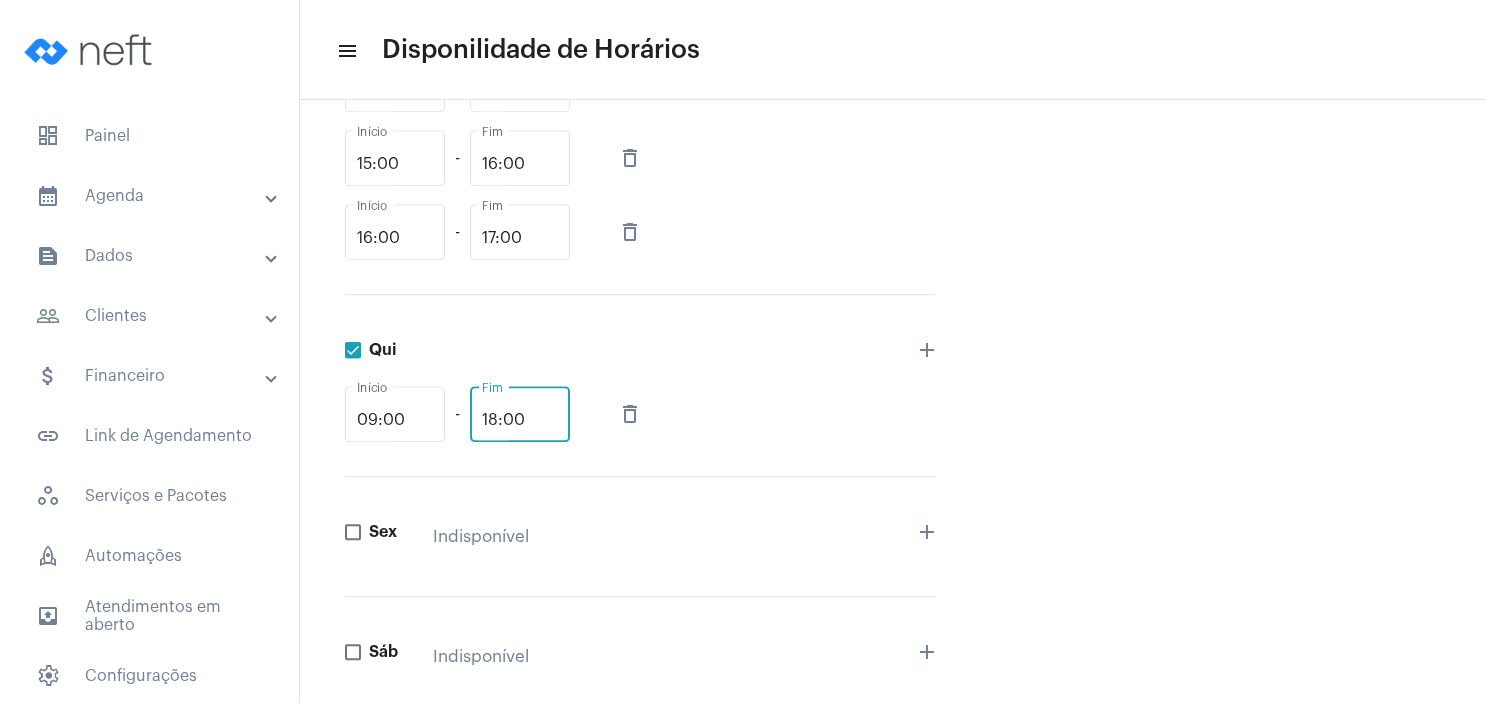 click on "18:00" at bounding box center (520, 420) 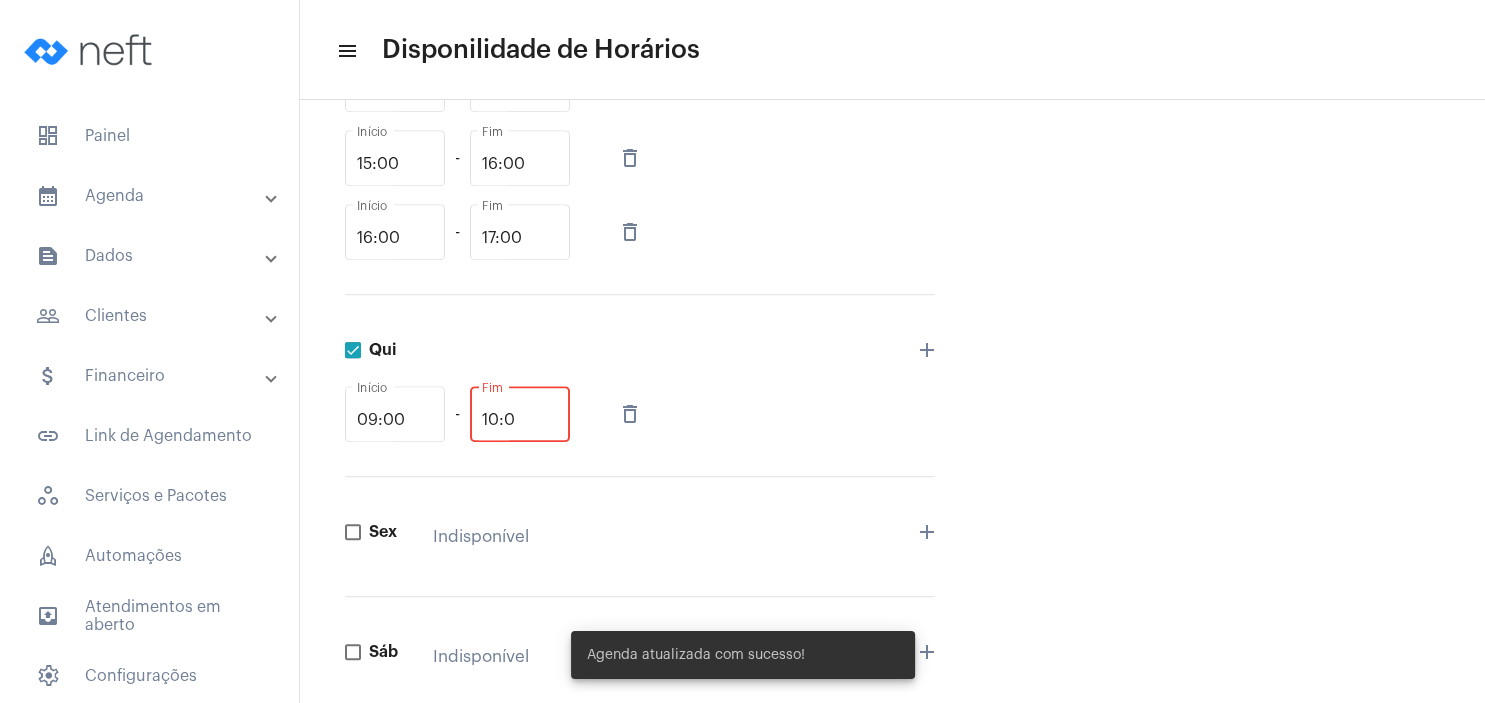 click on "10:0" at bounding box center (520, 420) 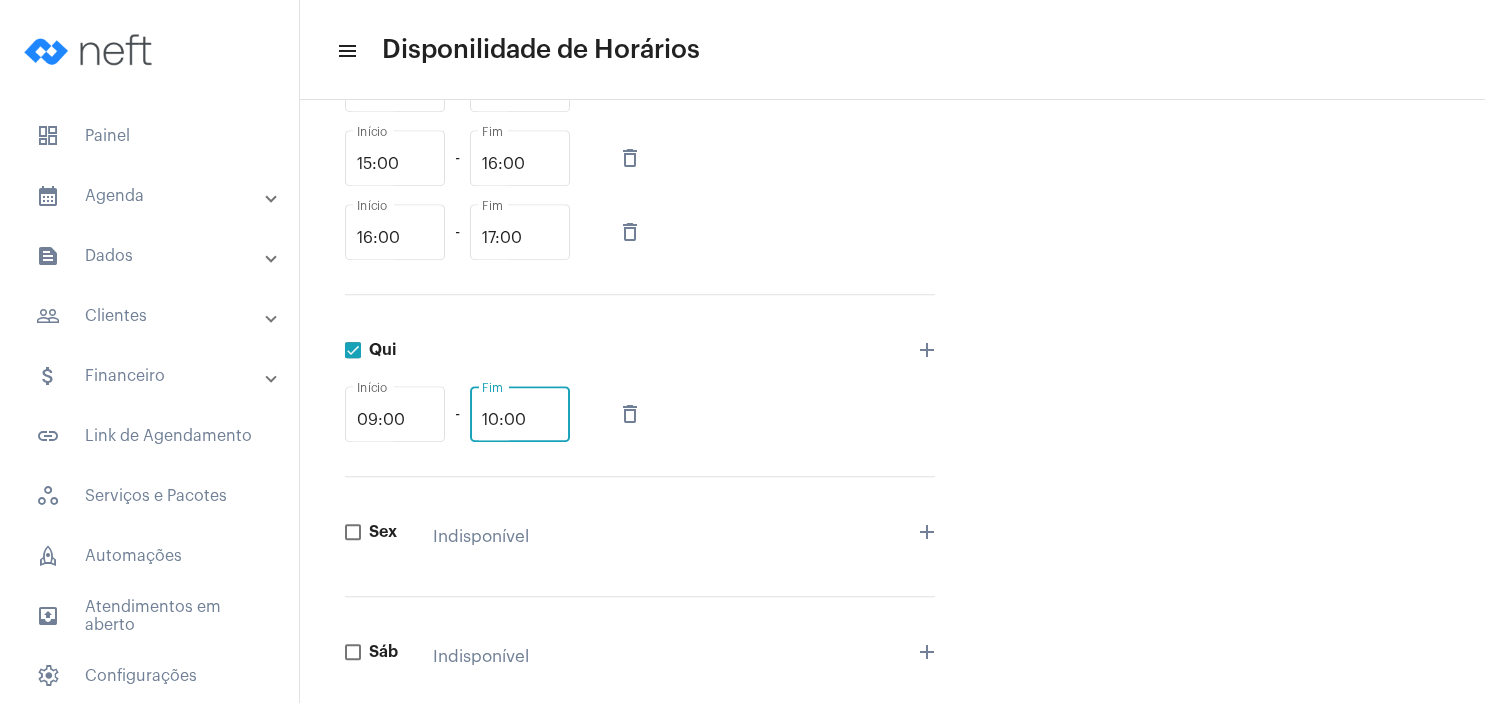 scroll, scrollTop: 1093, scrollLeft: 0, axis: vertical 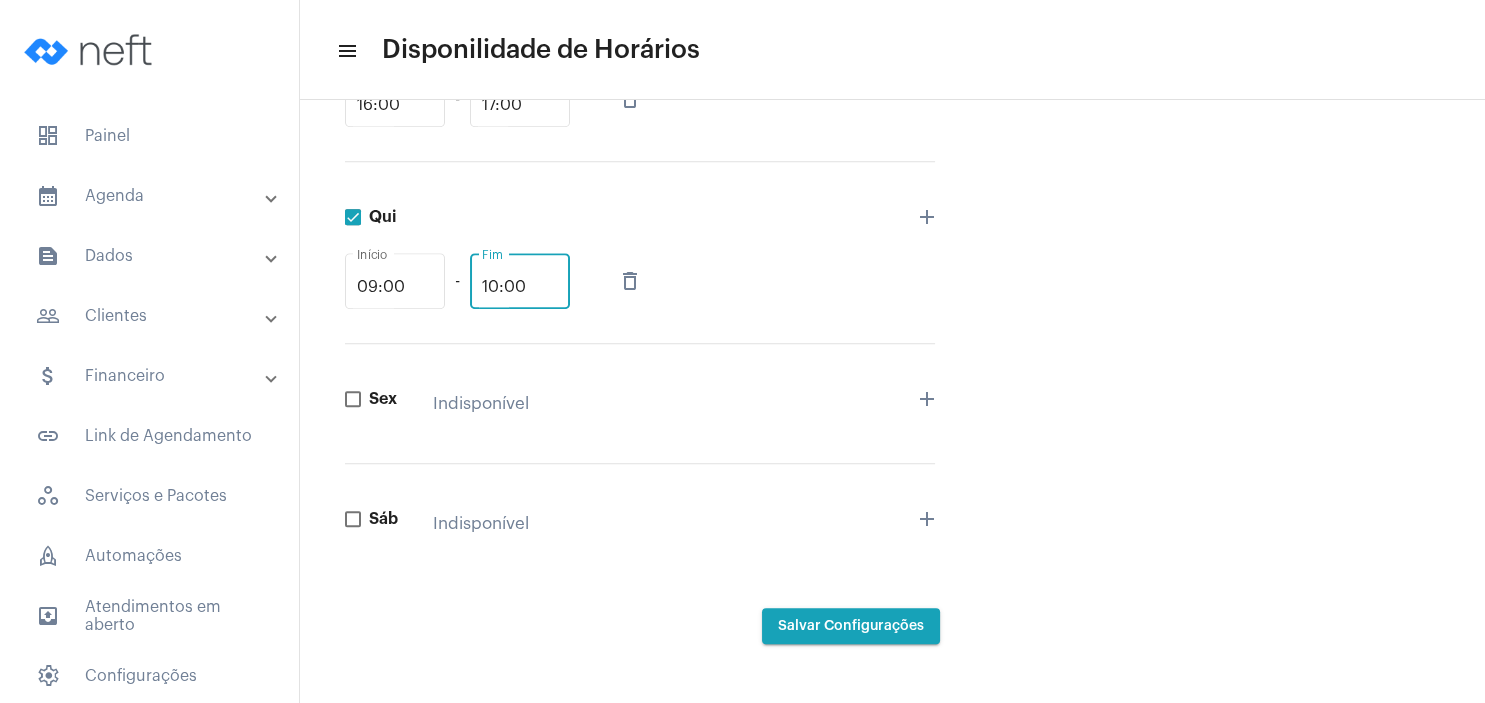 type on "10:00" 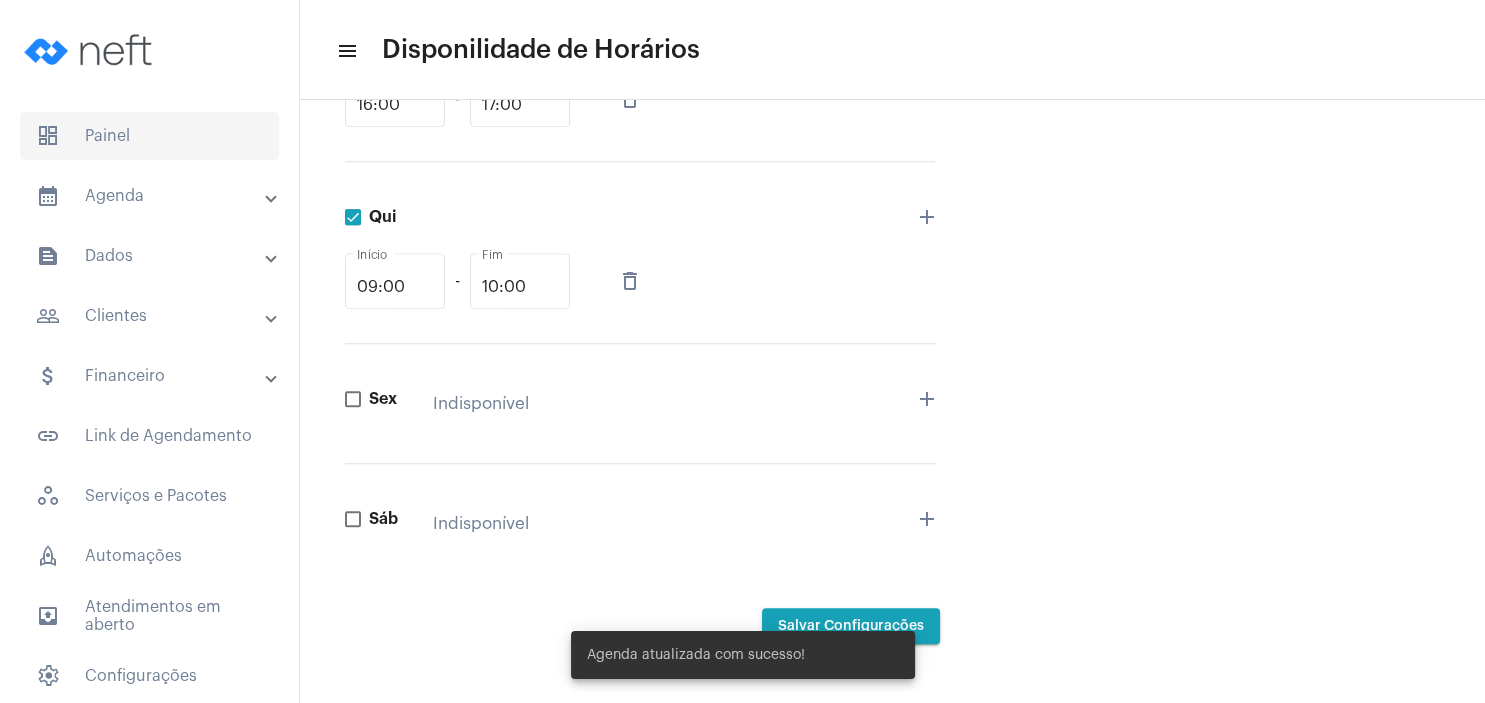 click on "dashboard   Painel" 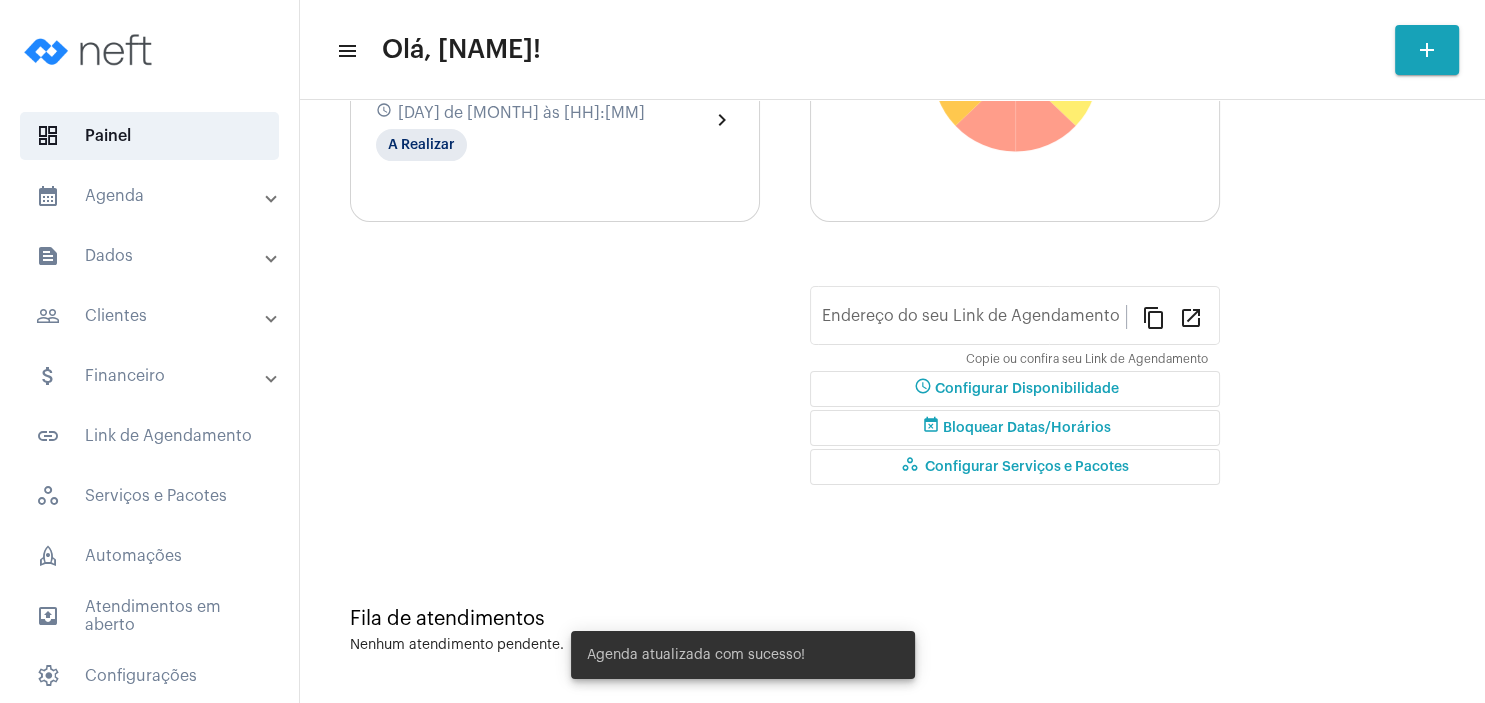 type on "https://neft.com.br/[FIRST]-[LAST]" 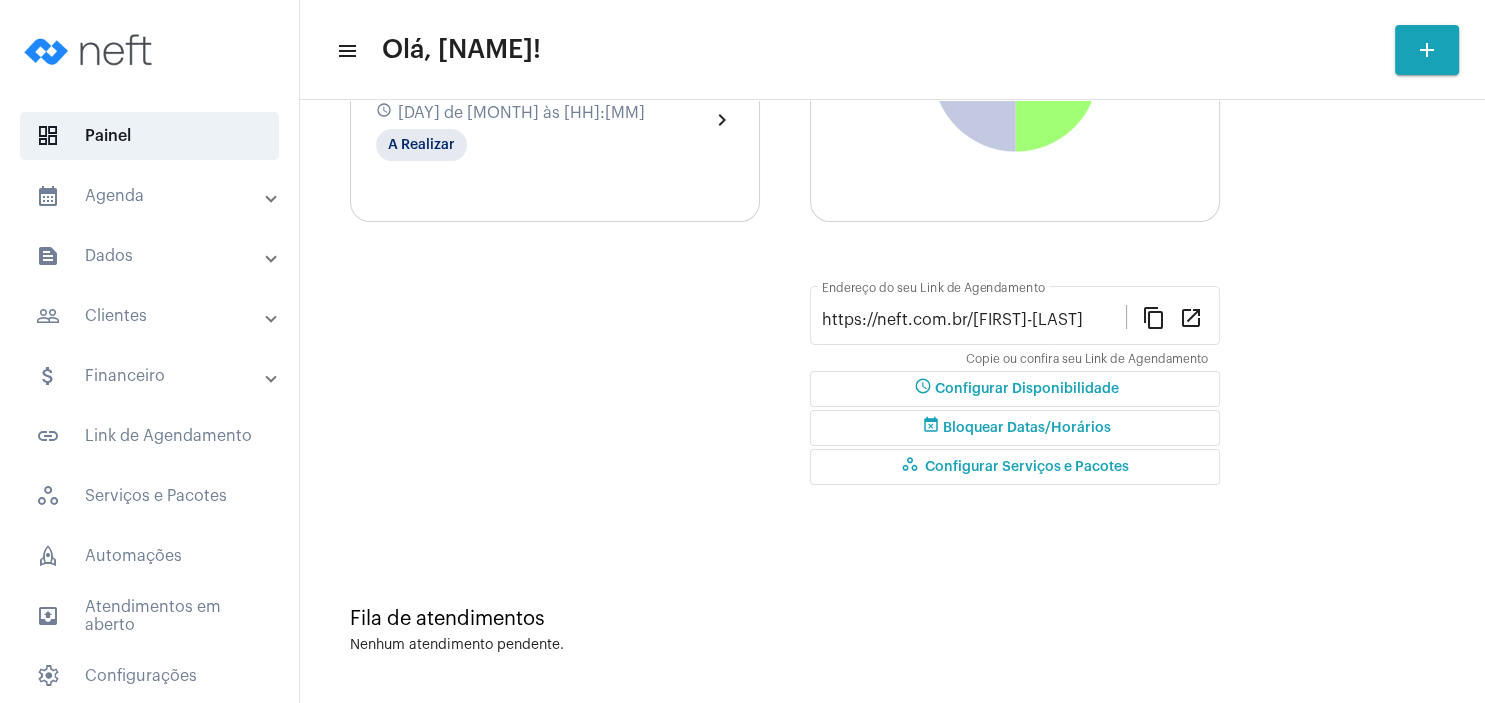 click on "Semana" at bounding box center (443, -195) 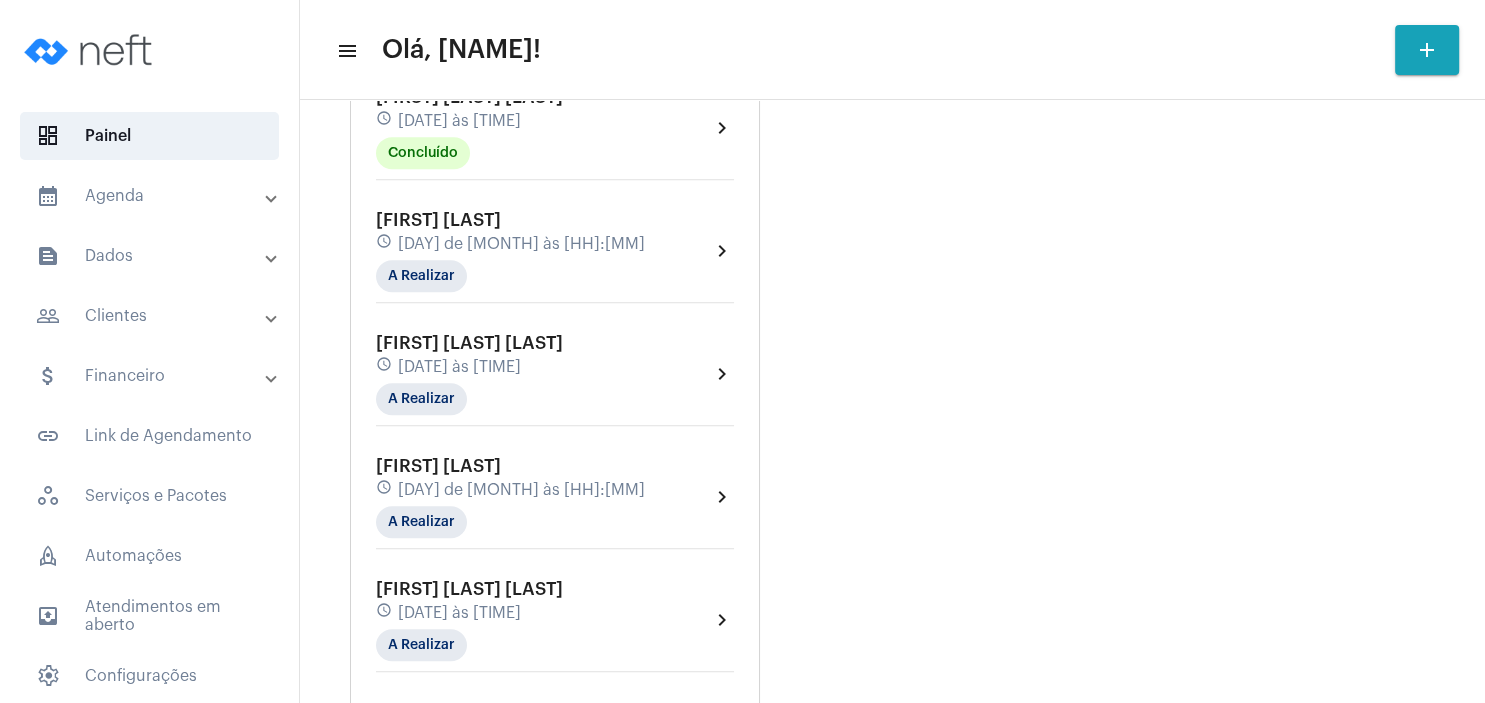 scroll, scrollTop: 1248, scrollLeft: 0, axis: vertical 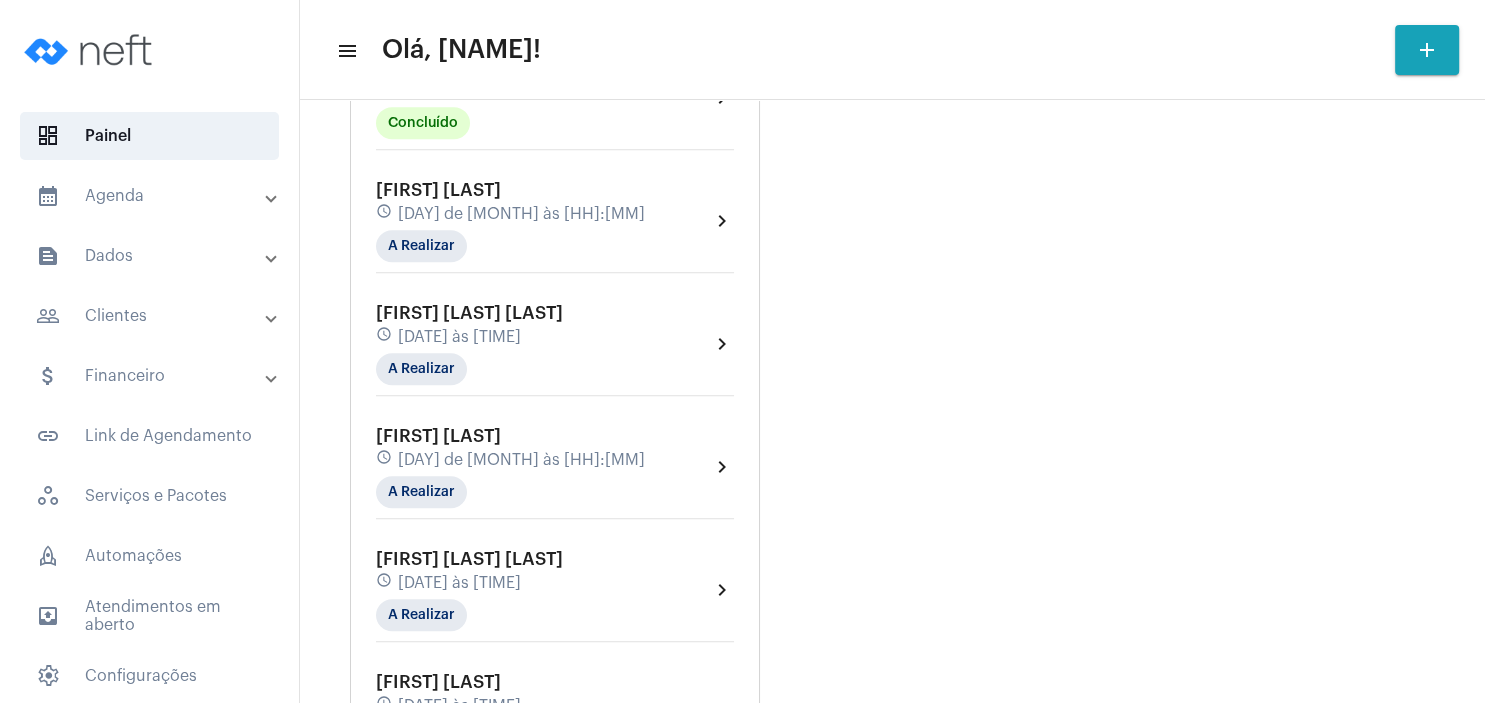click on "[FIRST] [LAST]" 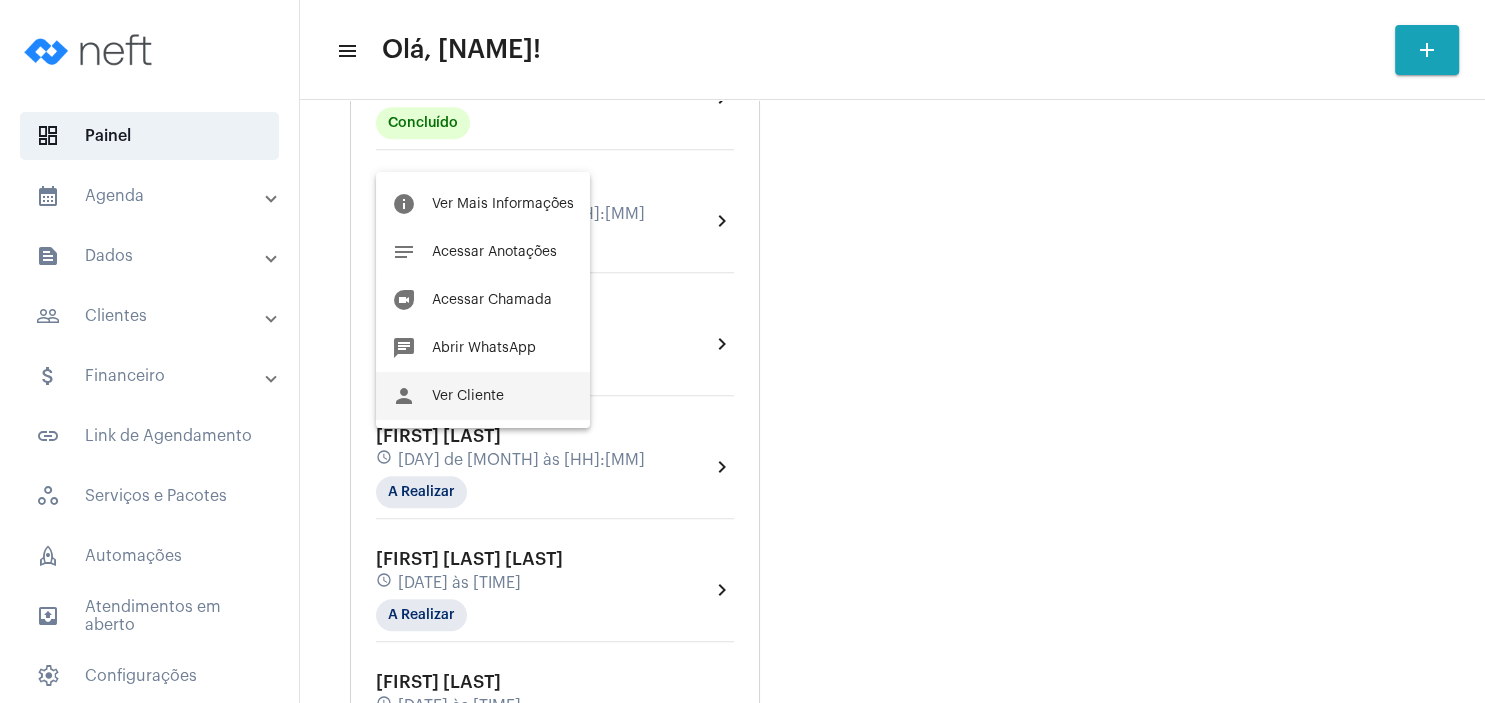 click on "Ver Cliente" at bounding box center (468, 396) 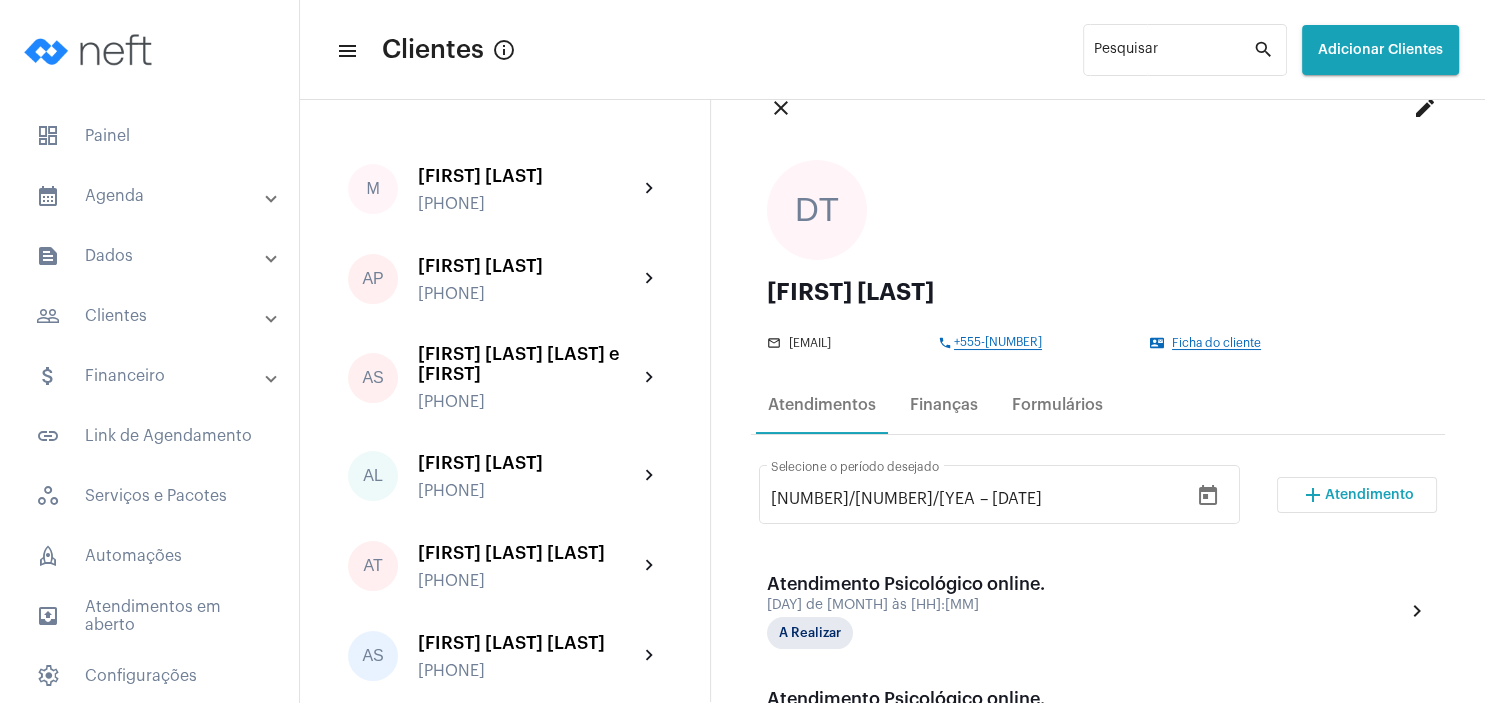 scroll, scrollTop: 192, scrollLeft: 0, axis: vertical 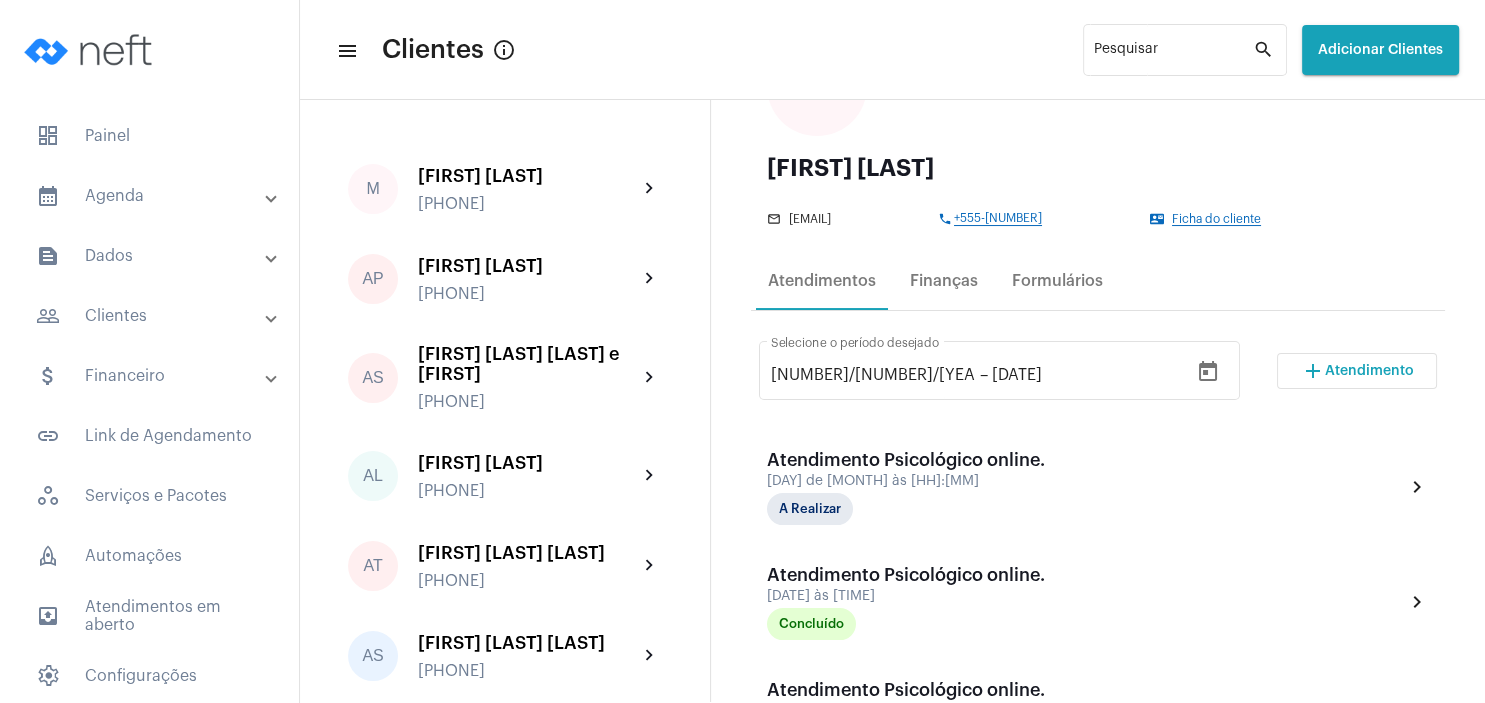 click on "add Atendimento" at bounding box center [1357, 371] 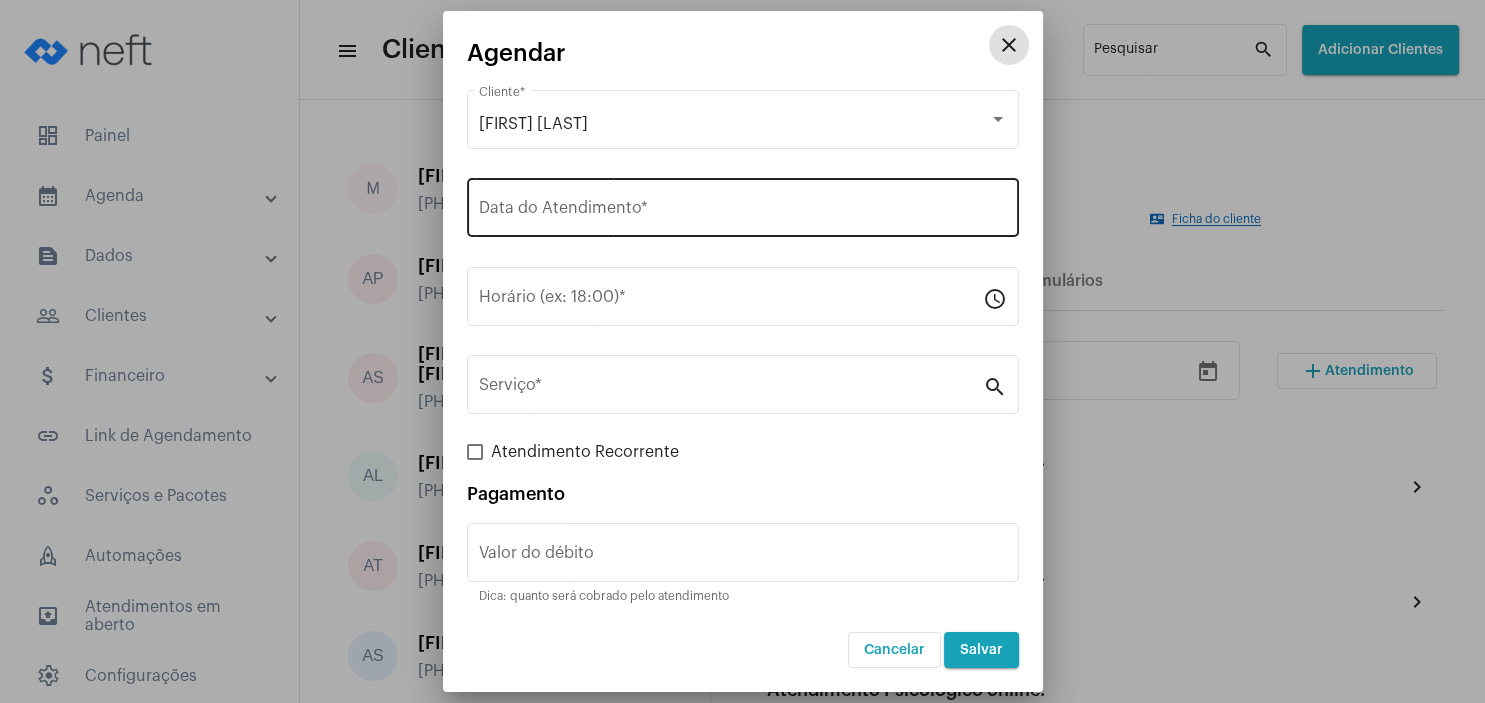 click on "Data do Atendimento  *" at bounding box center (743, 212) 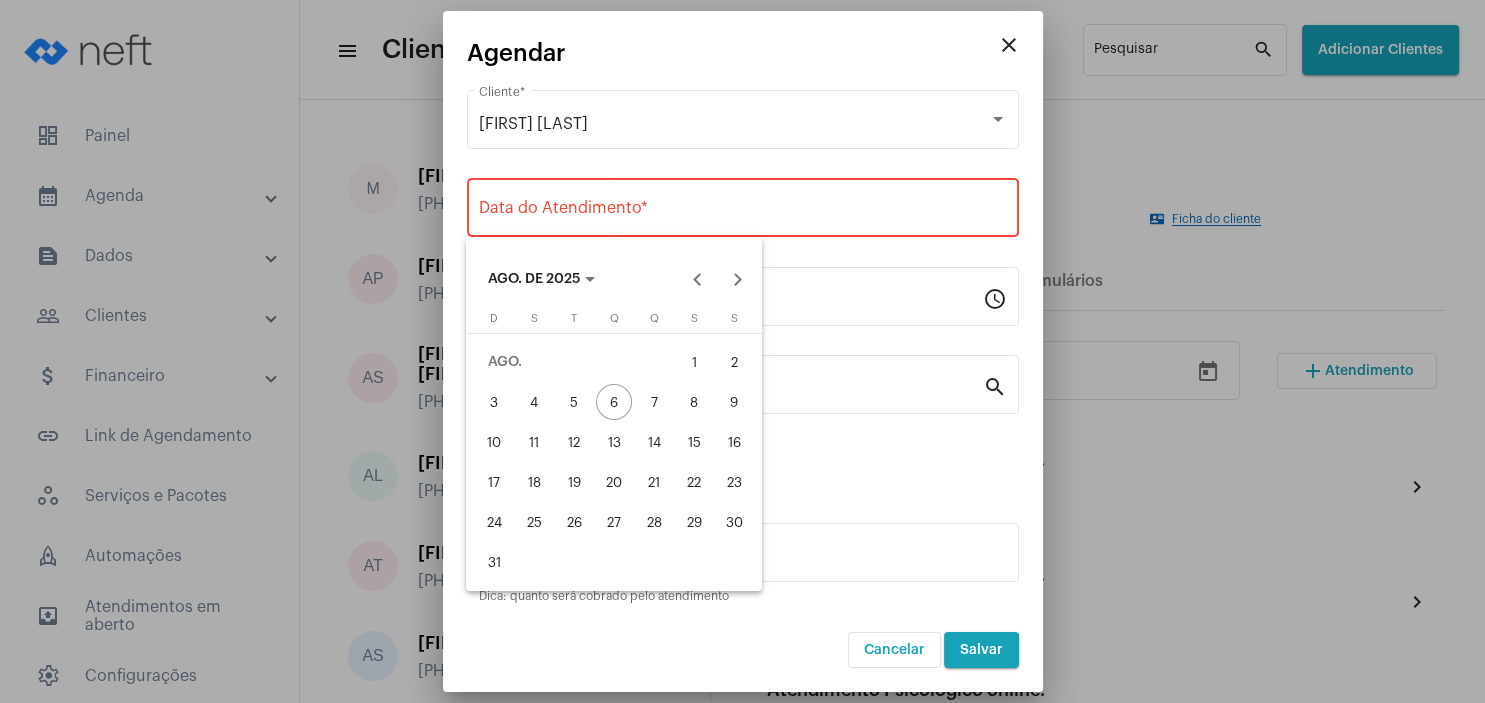 click on "21" at bounding box center (654, 482) 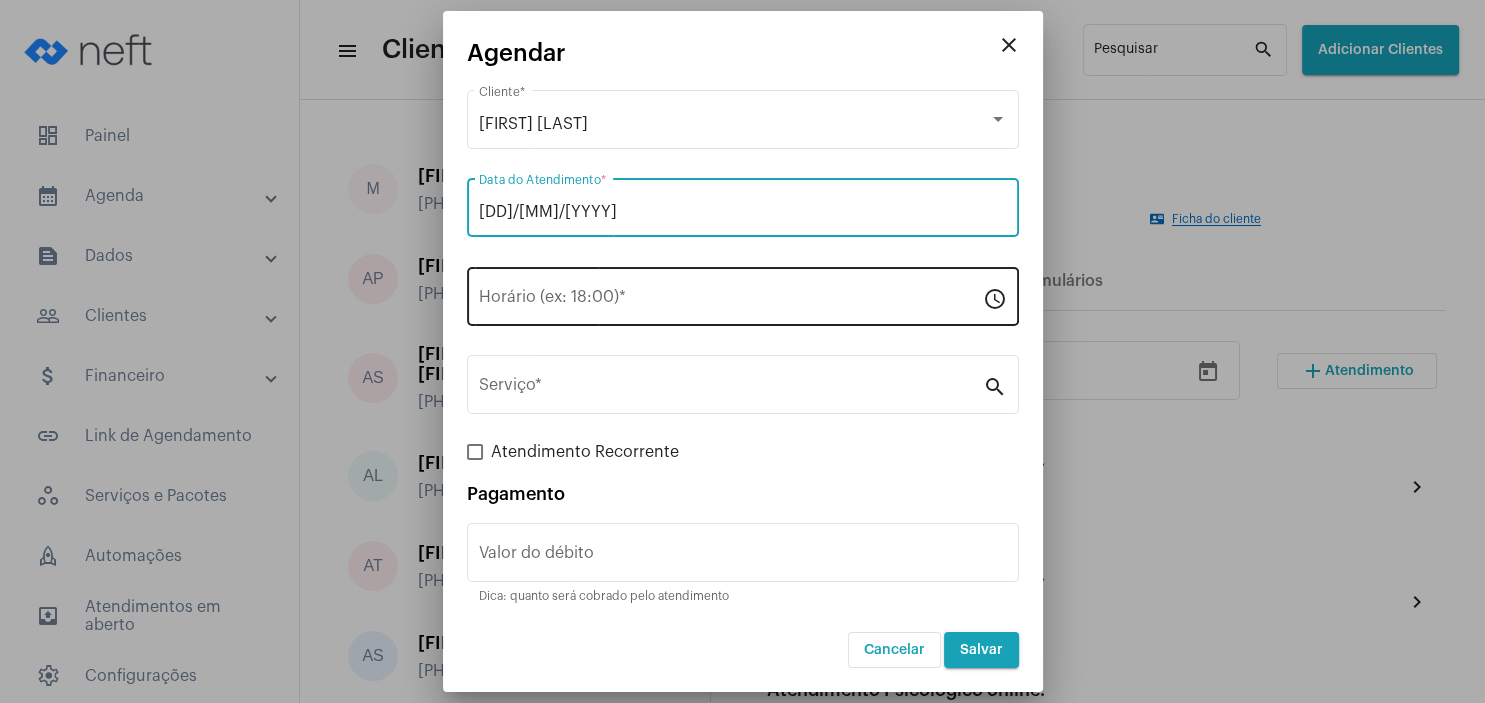 click on "Horário (ex: 18:00)  *" at bounding box center [731, 301] 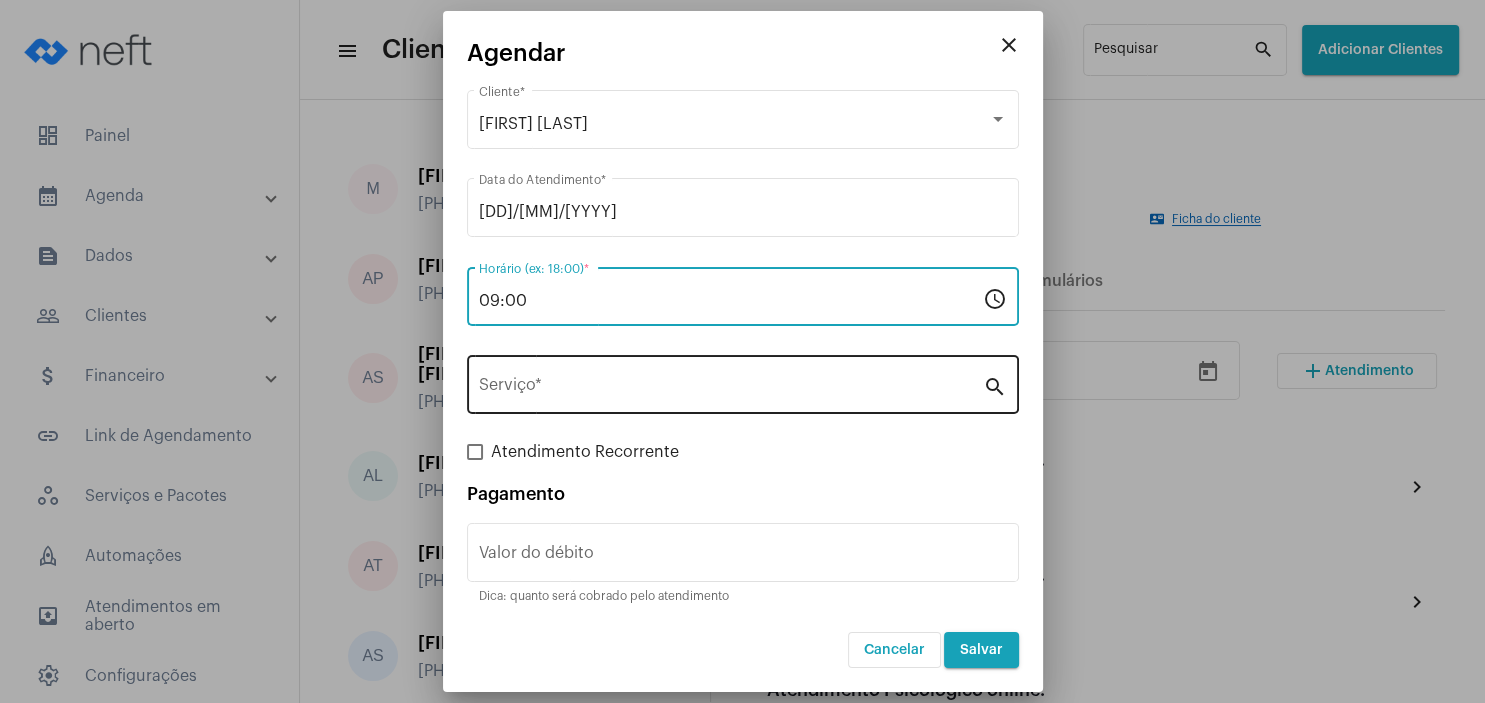 type on "09:00" 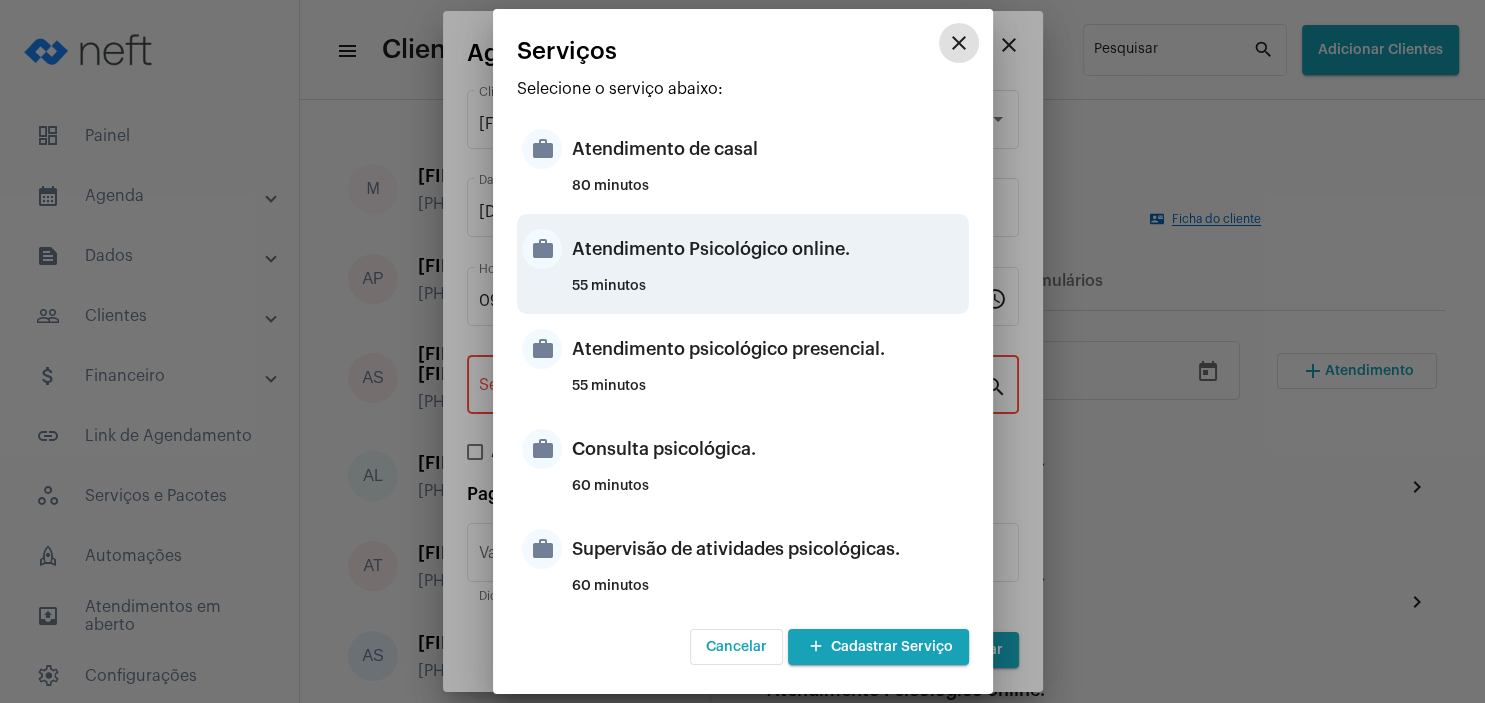 click on "Atendimento Psicológico online." at bounding box center (768, 249) 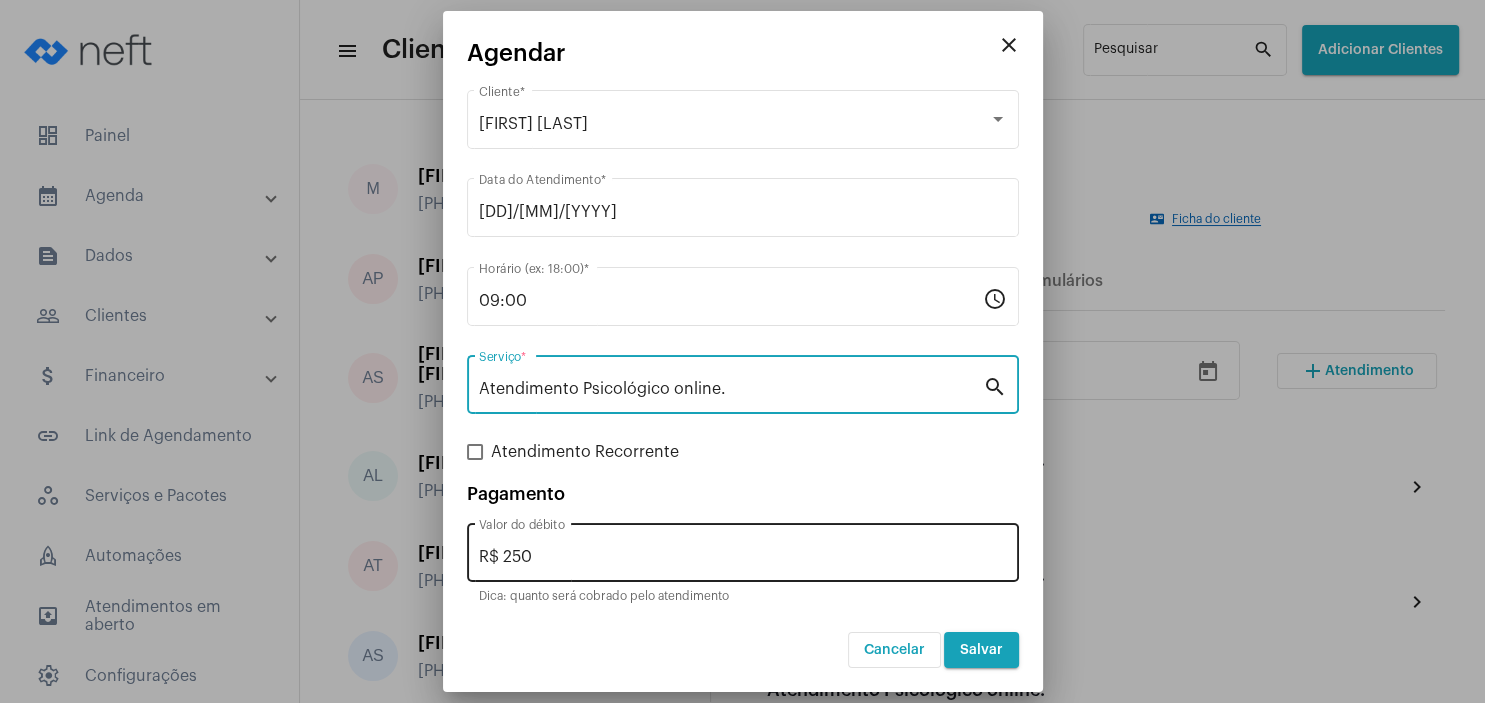 click on "R$ 250" at bounding box center (743, 557) 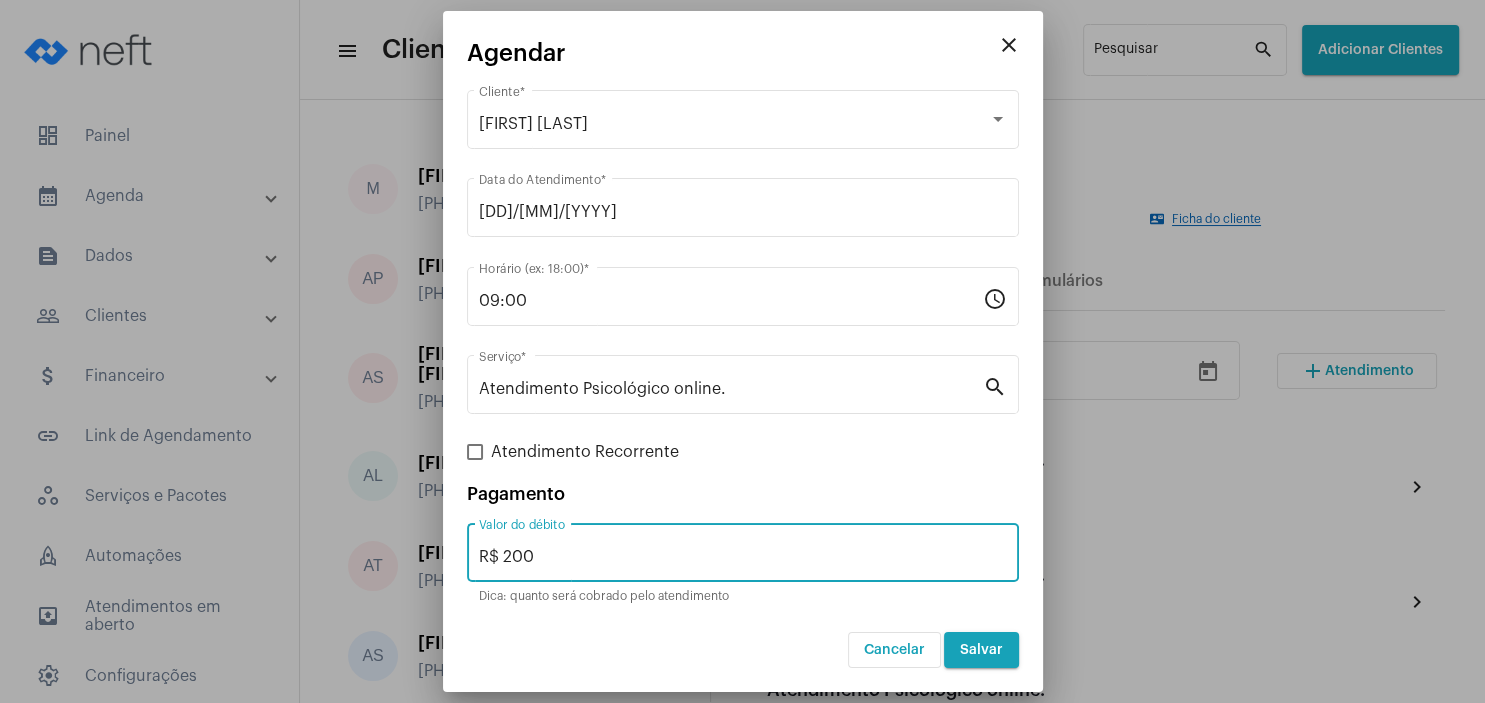 type on "R$ 200" 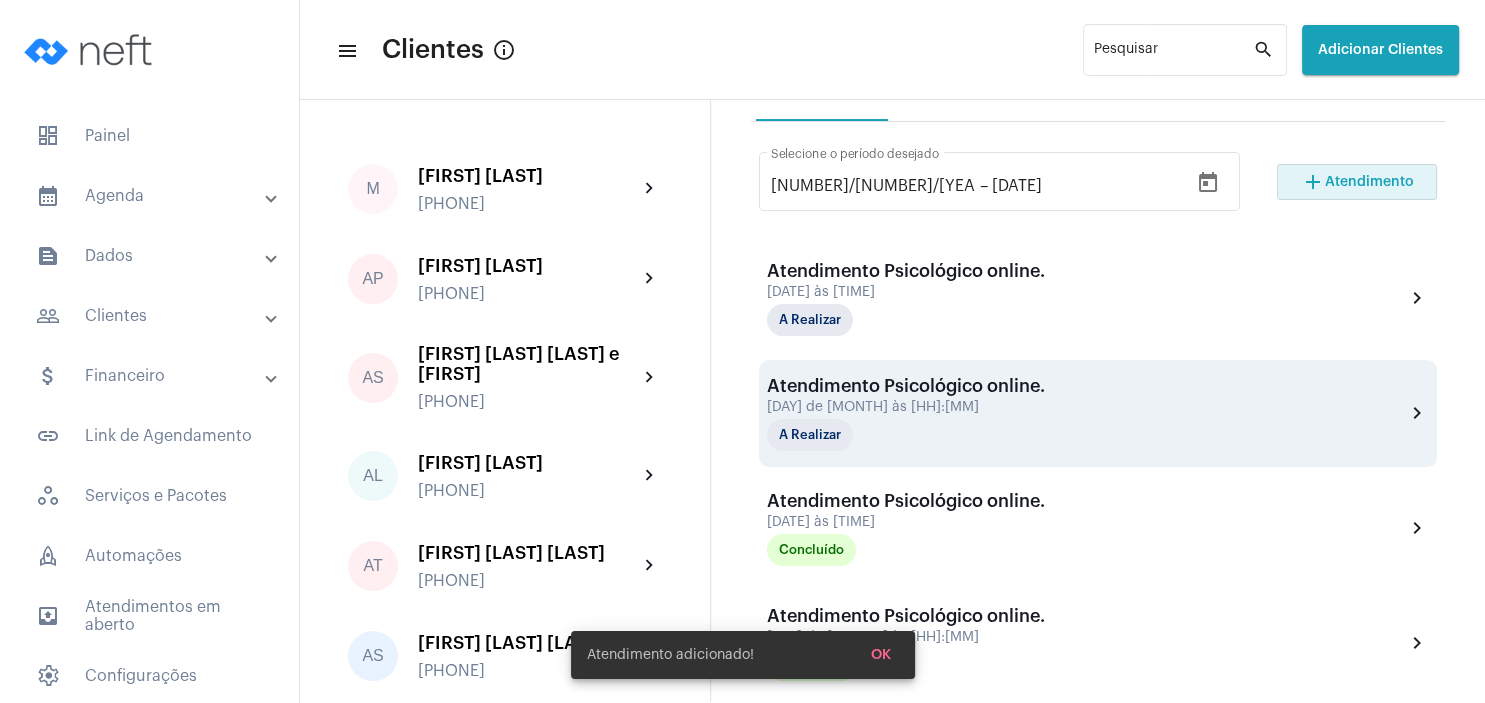 scroll, scrollTop: 384, scrollLeft: 0, axis: vertical 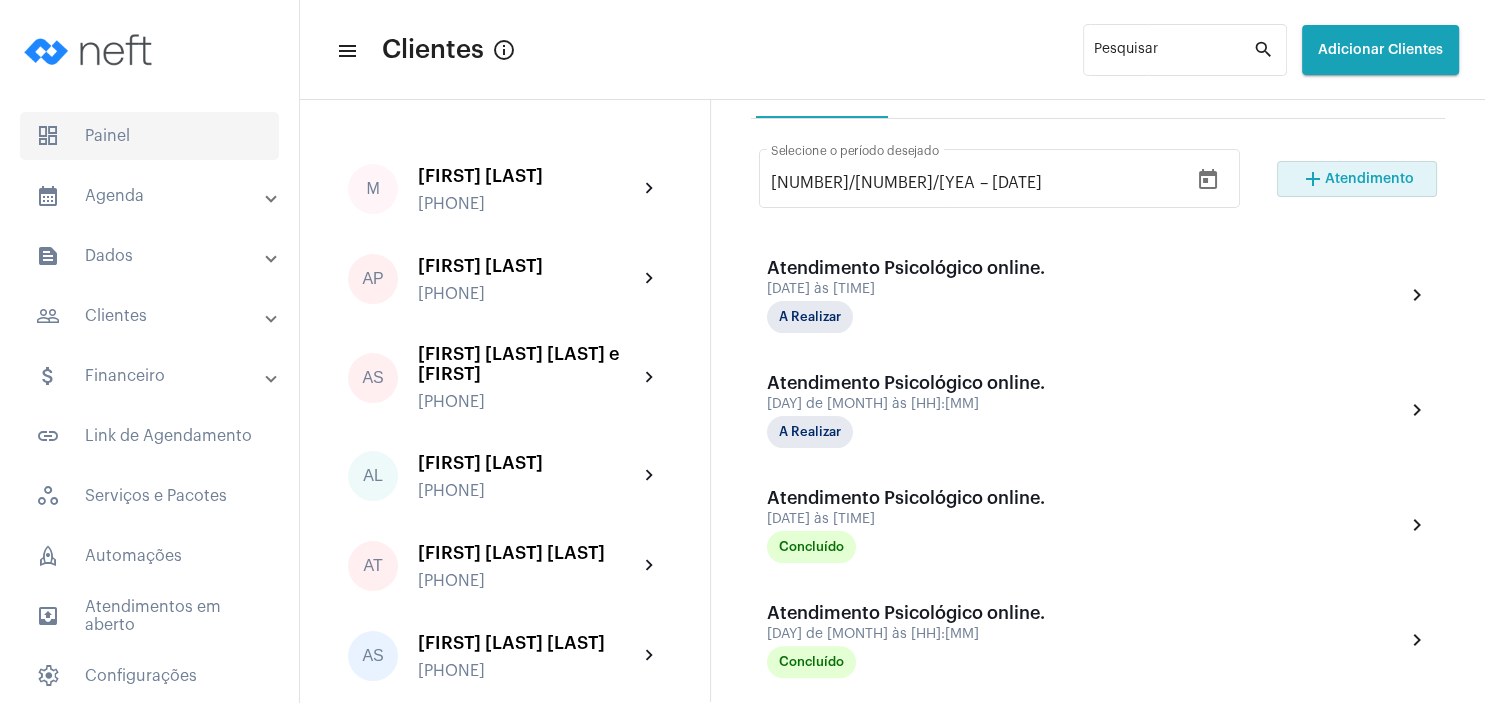 click on "dashboard   Painel" 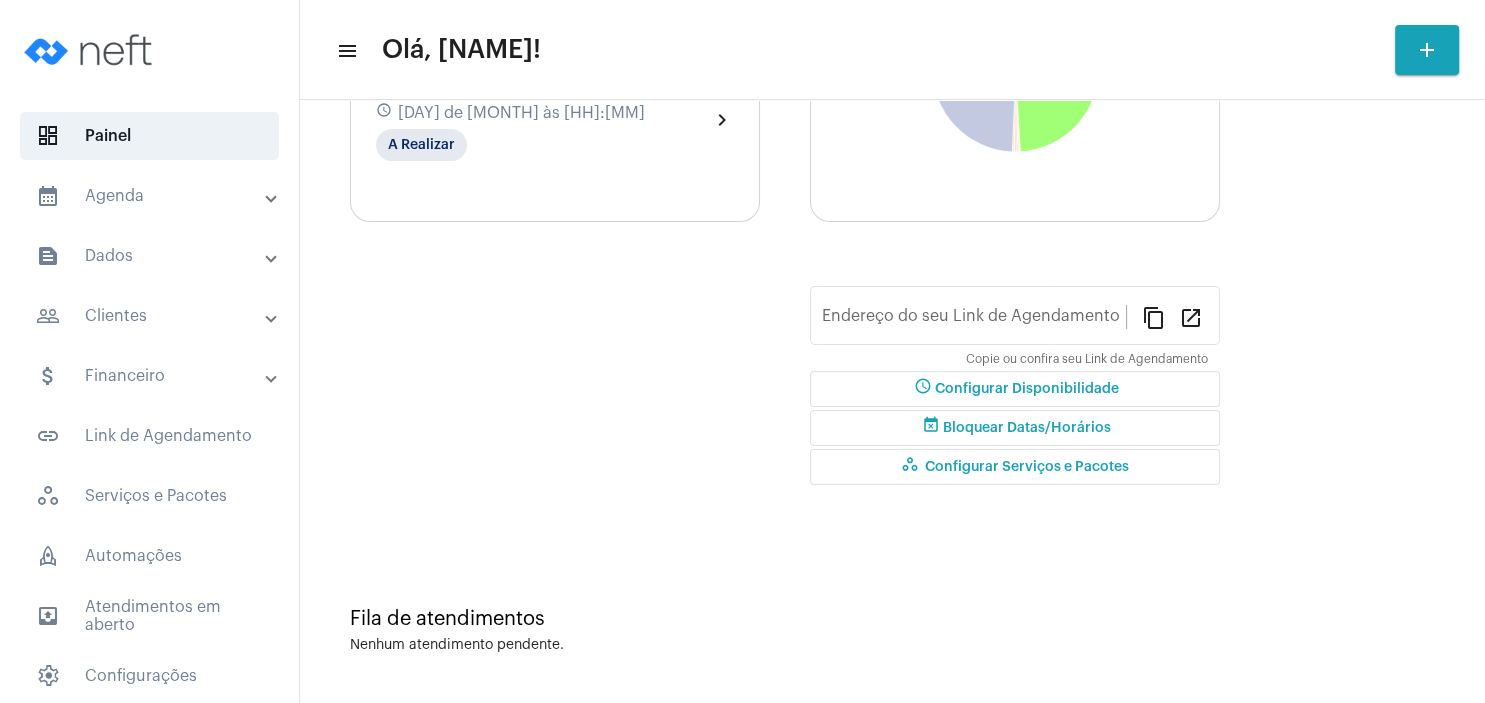 type on "https://neft.com.br/[FIRST]-[LAST]" 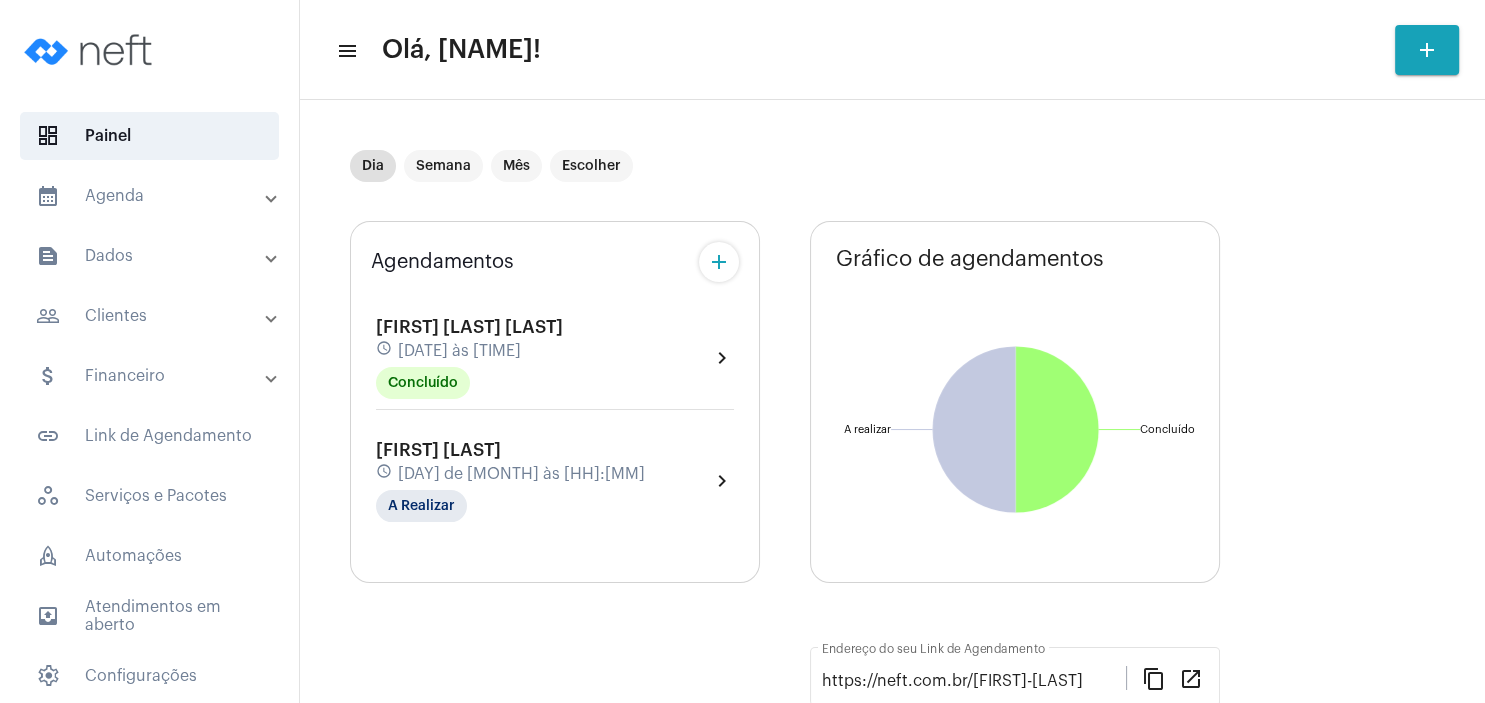 scroll, scrollTop: 0, scrollLeft: 0, axis: both 